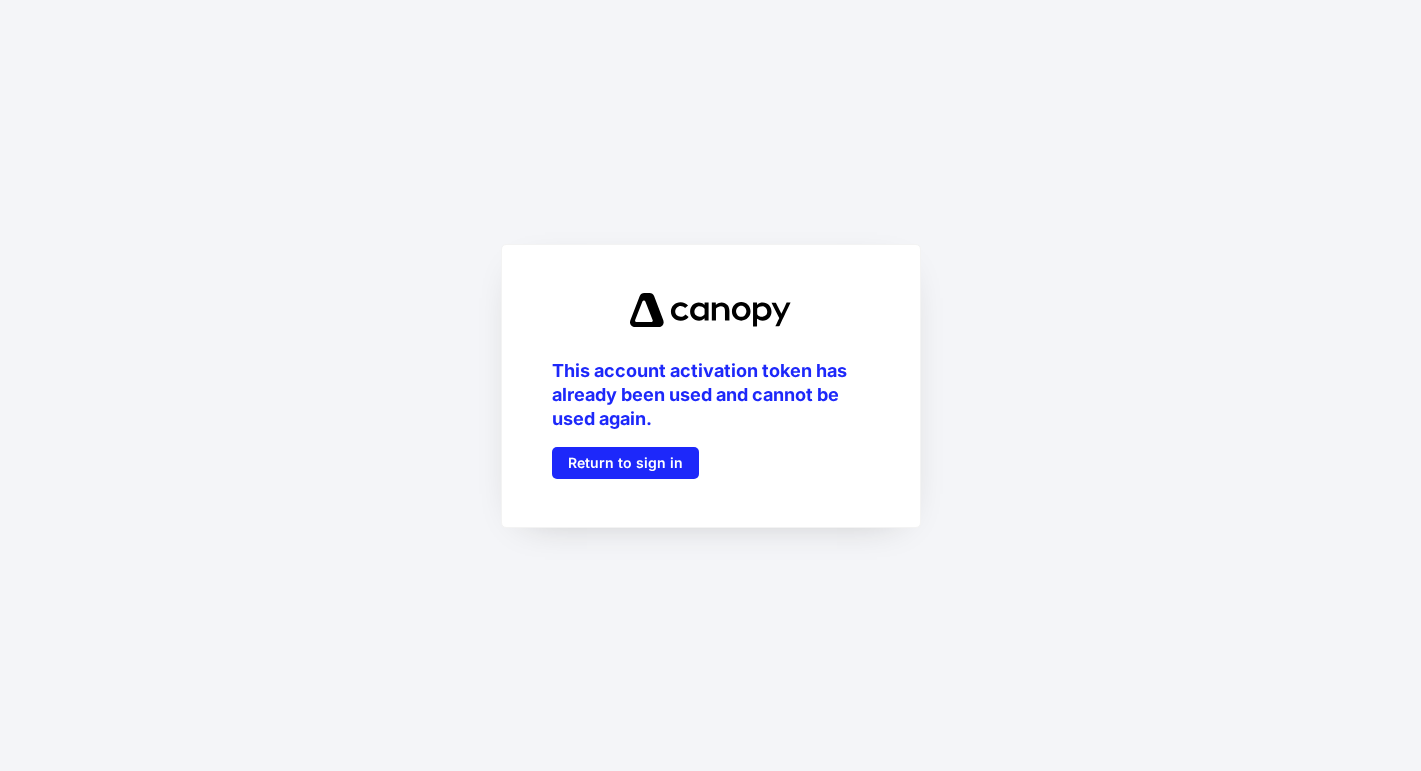 scroll, scrollTop: 0, scrollLeft: 0, axis: both 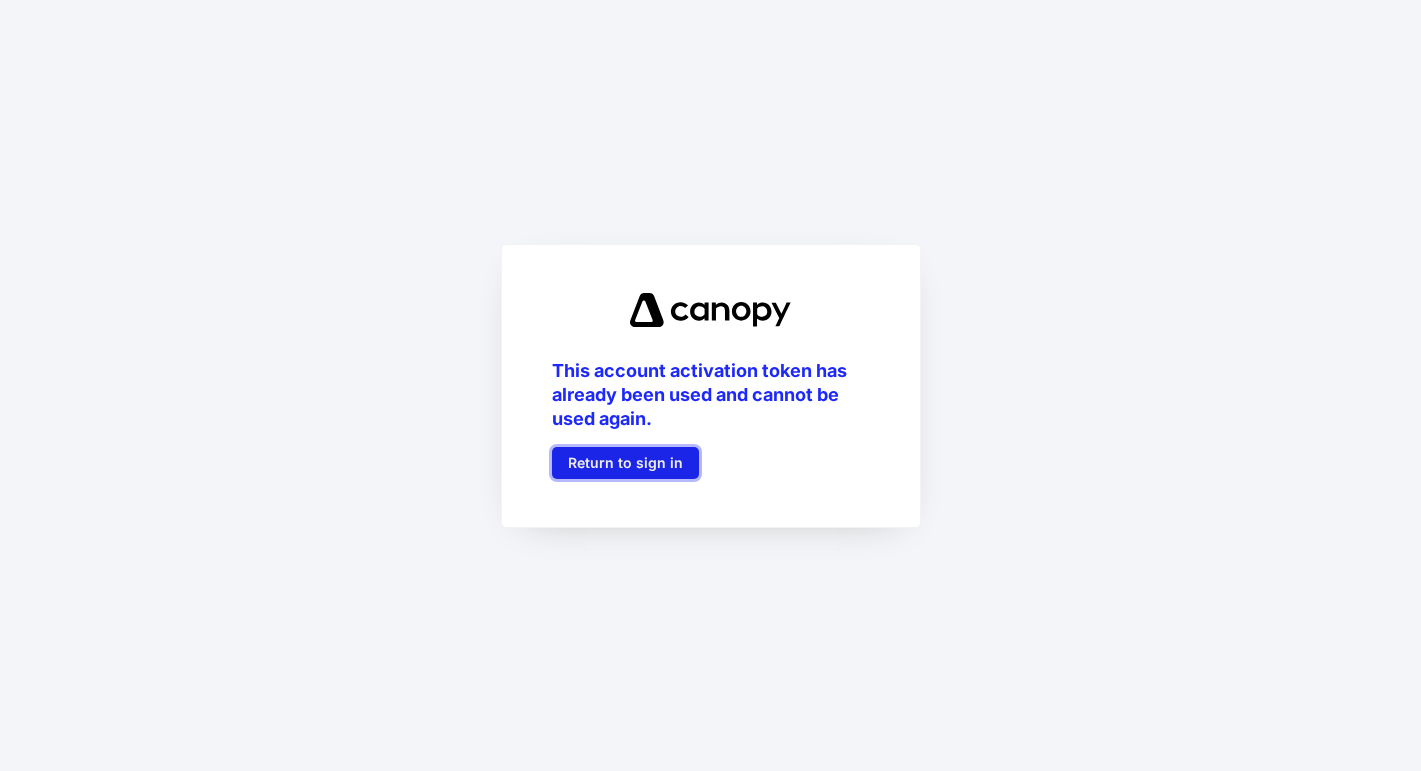 click on "Return to sign in" at bounding box center (625, 463) 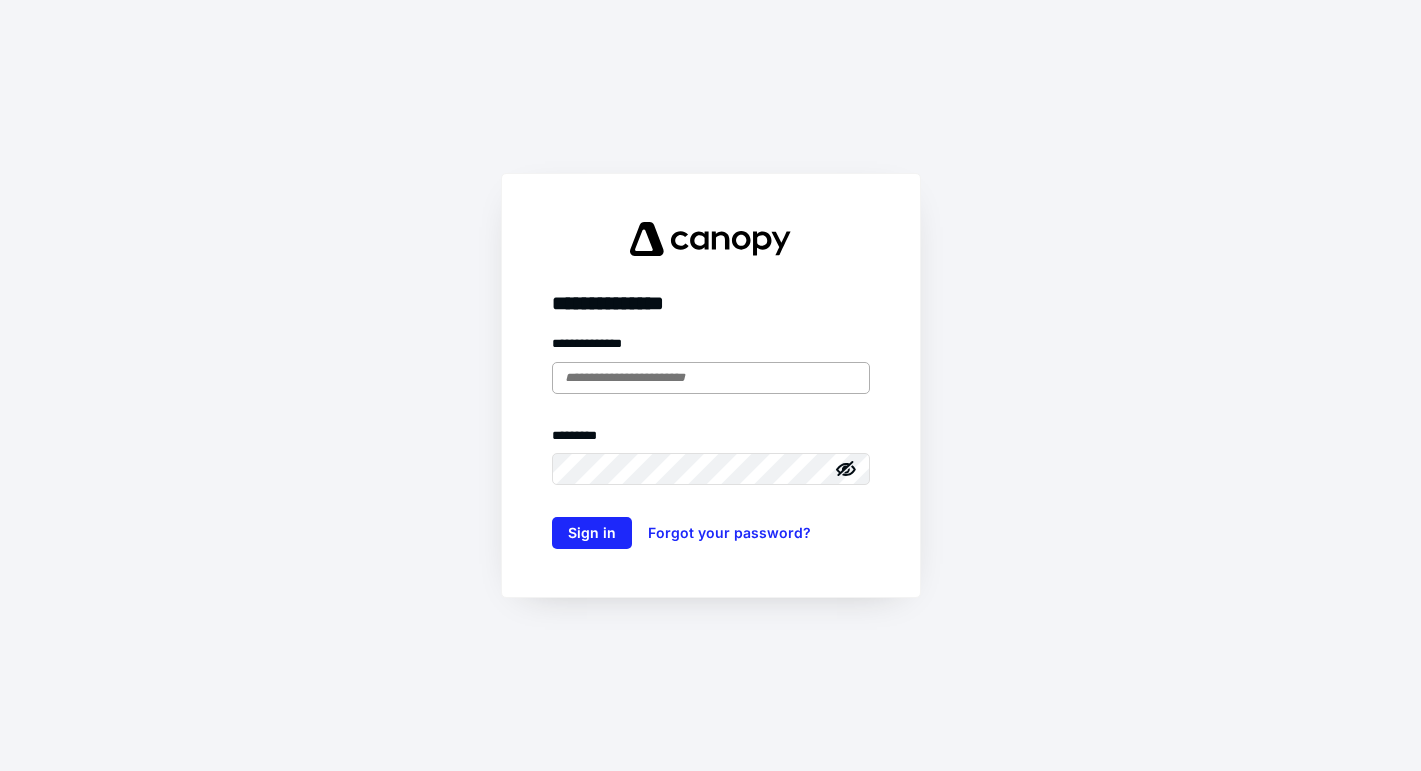 click at bounding box center (711, 378) 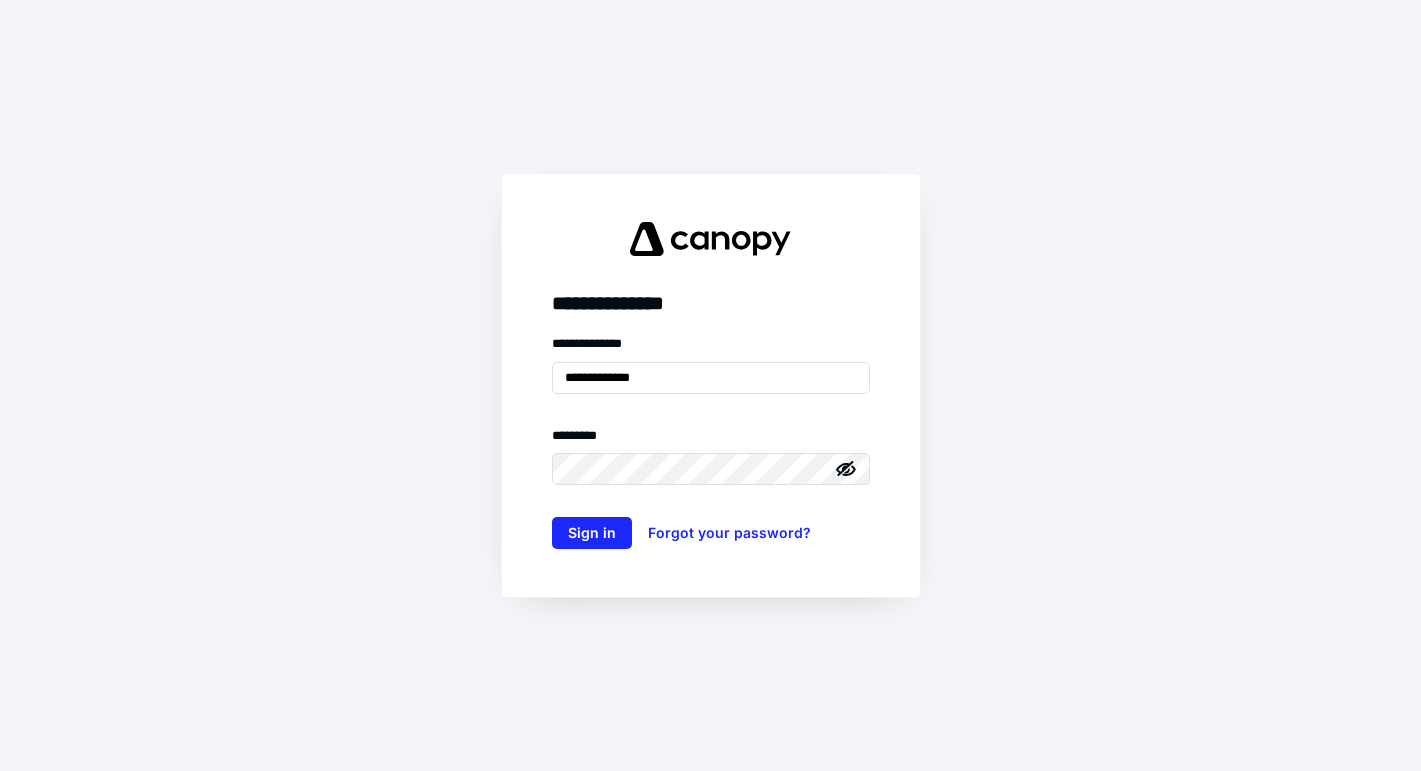 type on "**********" 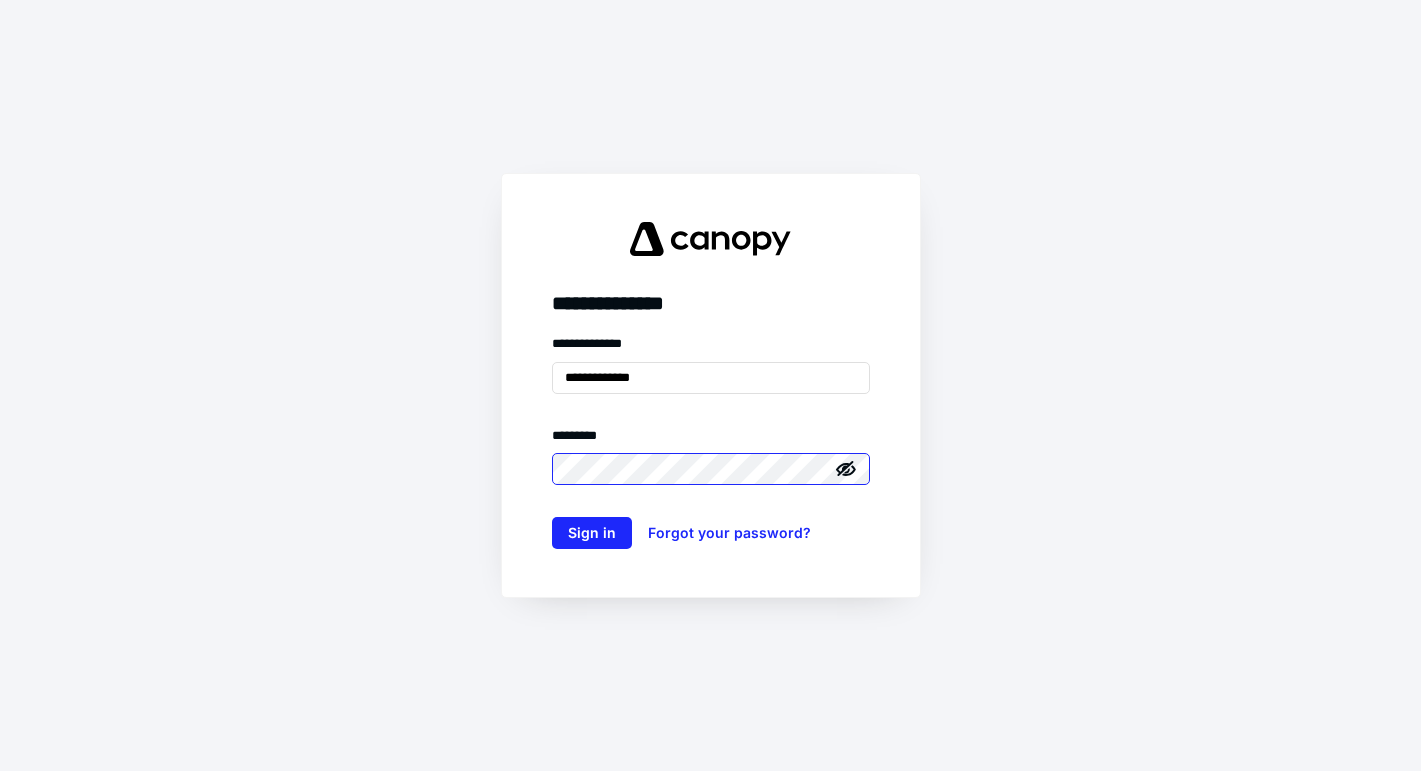 click at bounding box center (0, 0) 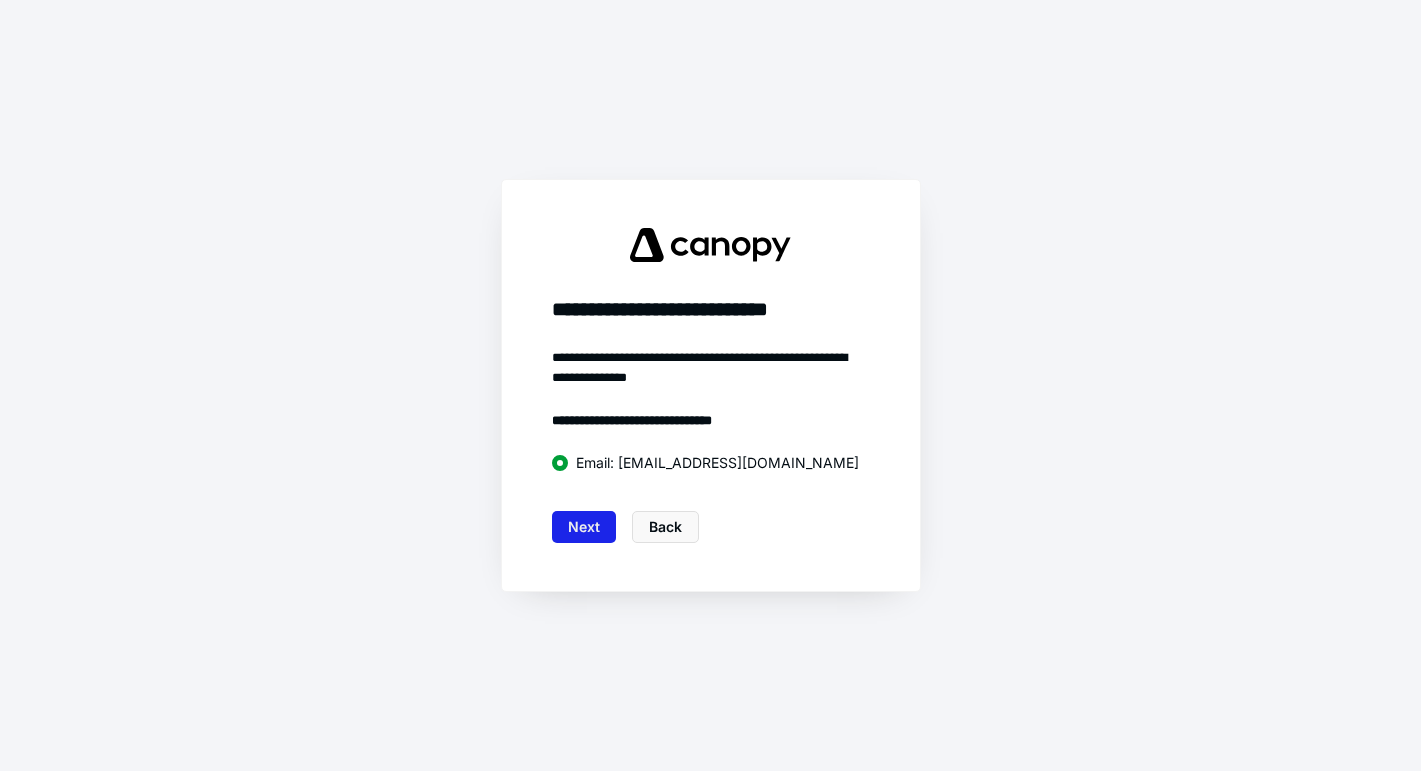 click on "Next" at bounding box center (584, 527) 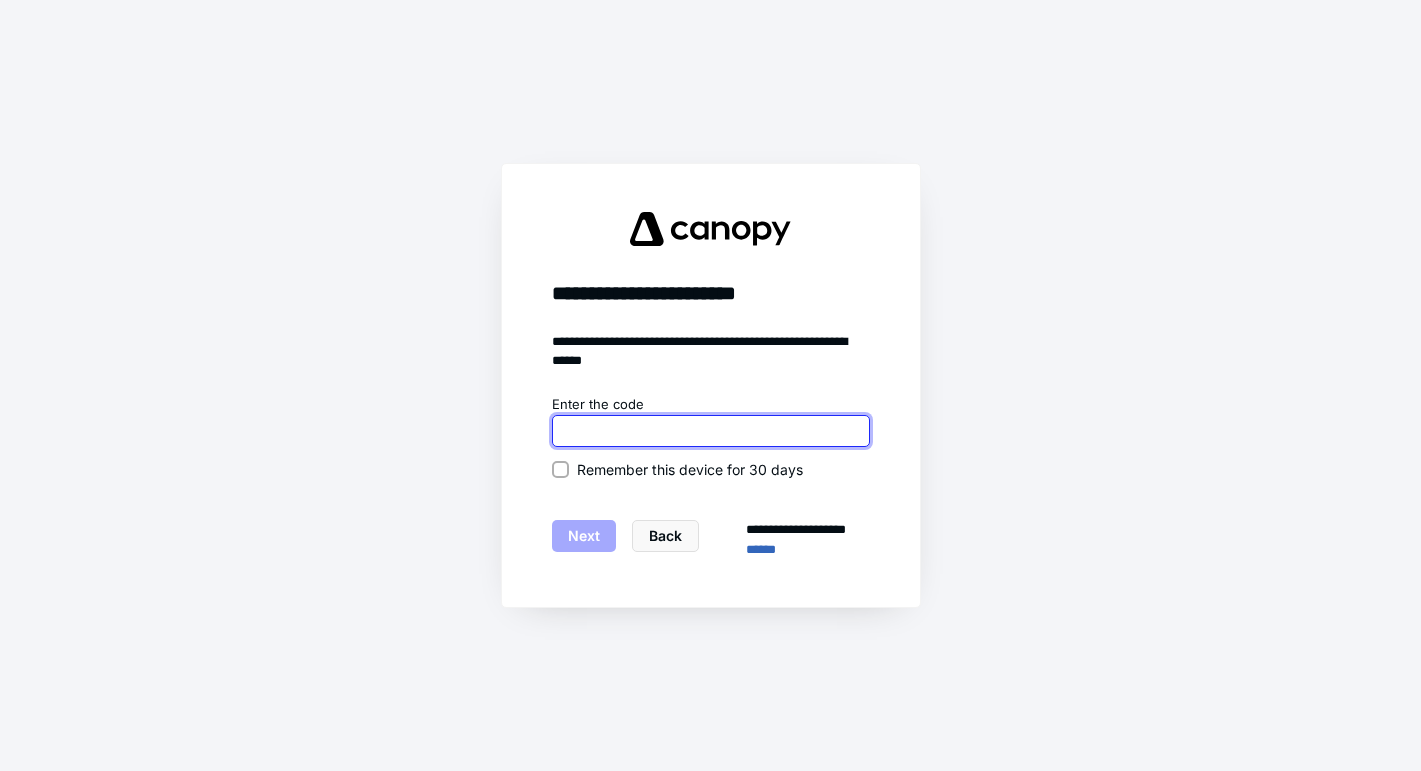 click at bounding box center [711, 431] 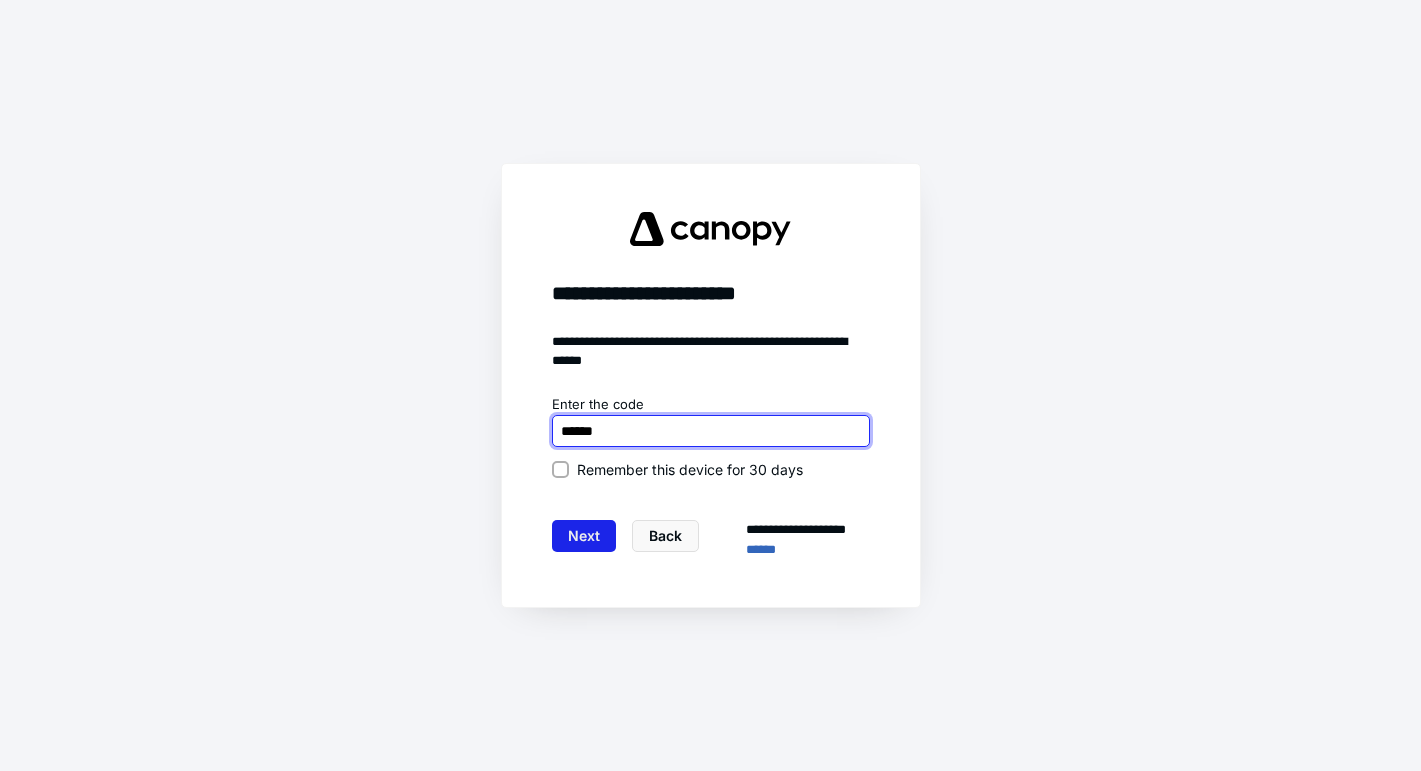 type on "******" 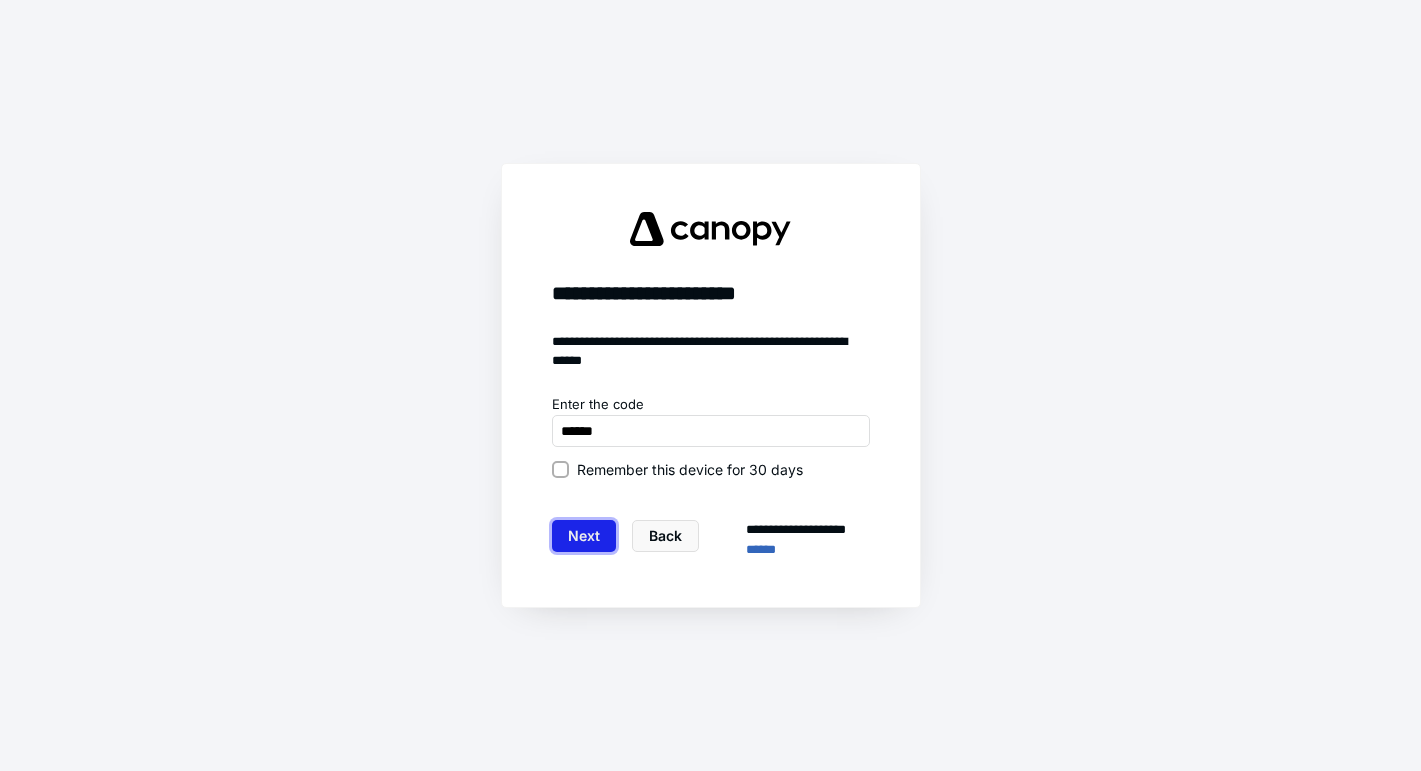 click on "Next" at bounding box center [584, 536] 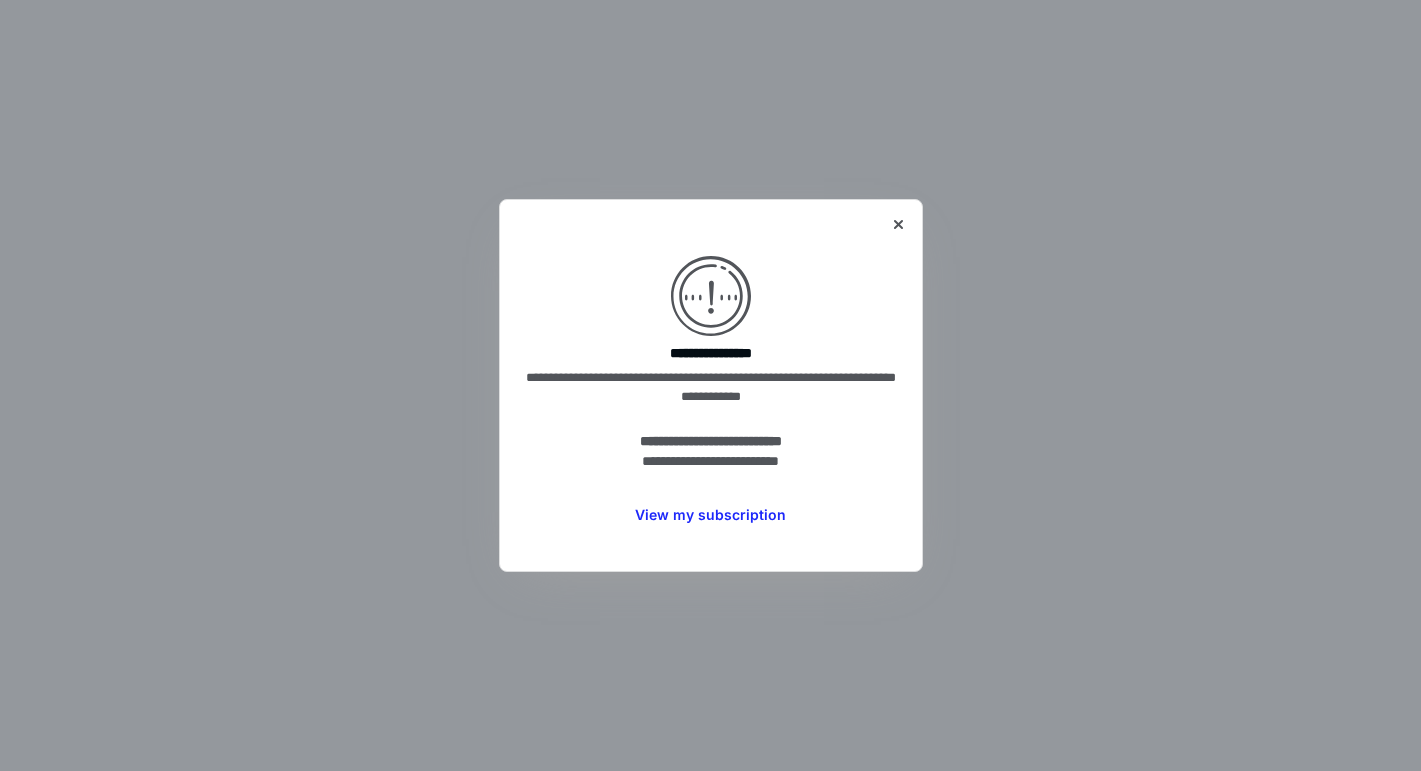 scroll, scrollTop: 0, scrollLeft: 0, axis: both 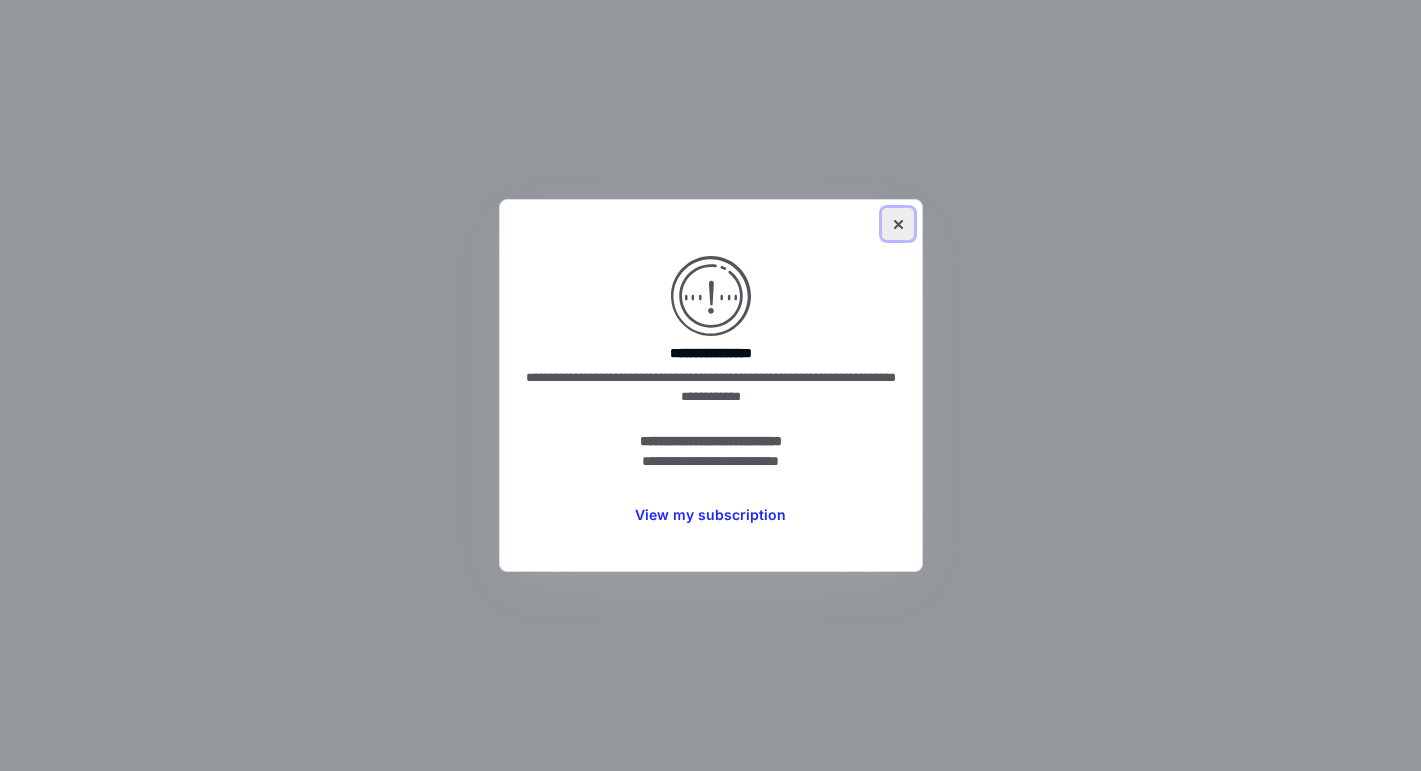 click at bounding box center [898, 224] 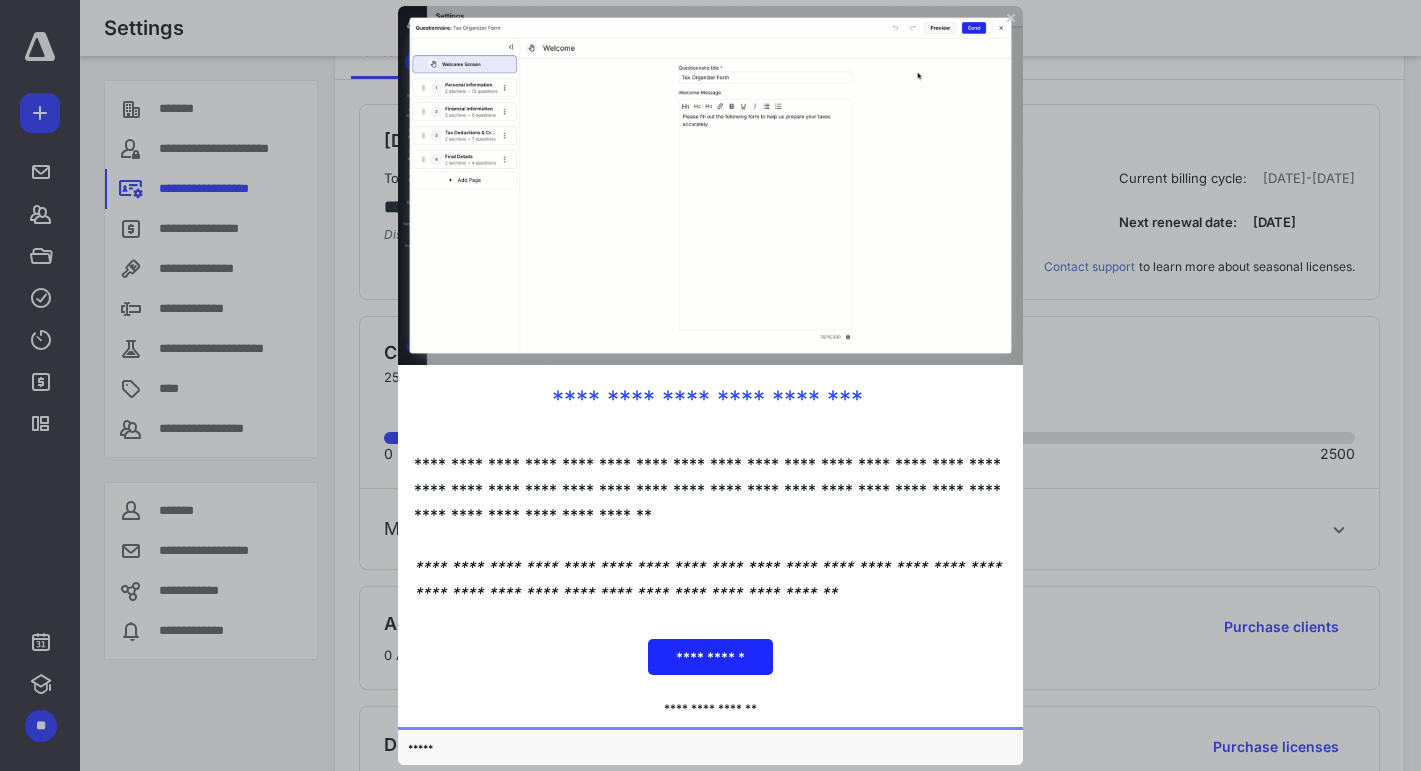 scroll, scrollTop: 39, scrollLeft: 0, axis: vertical 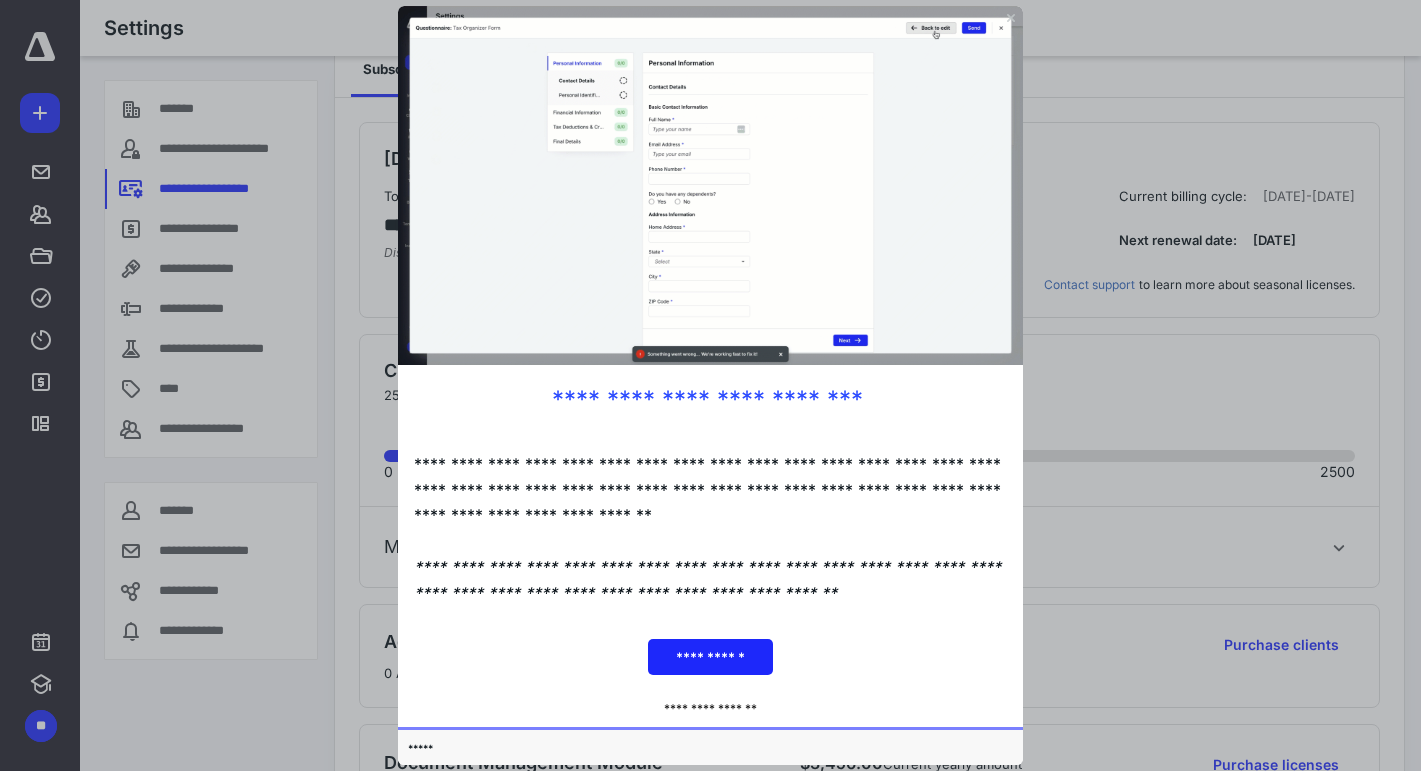 click 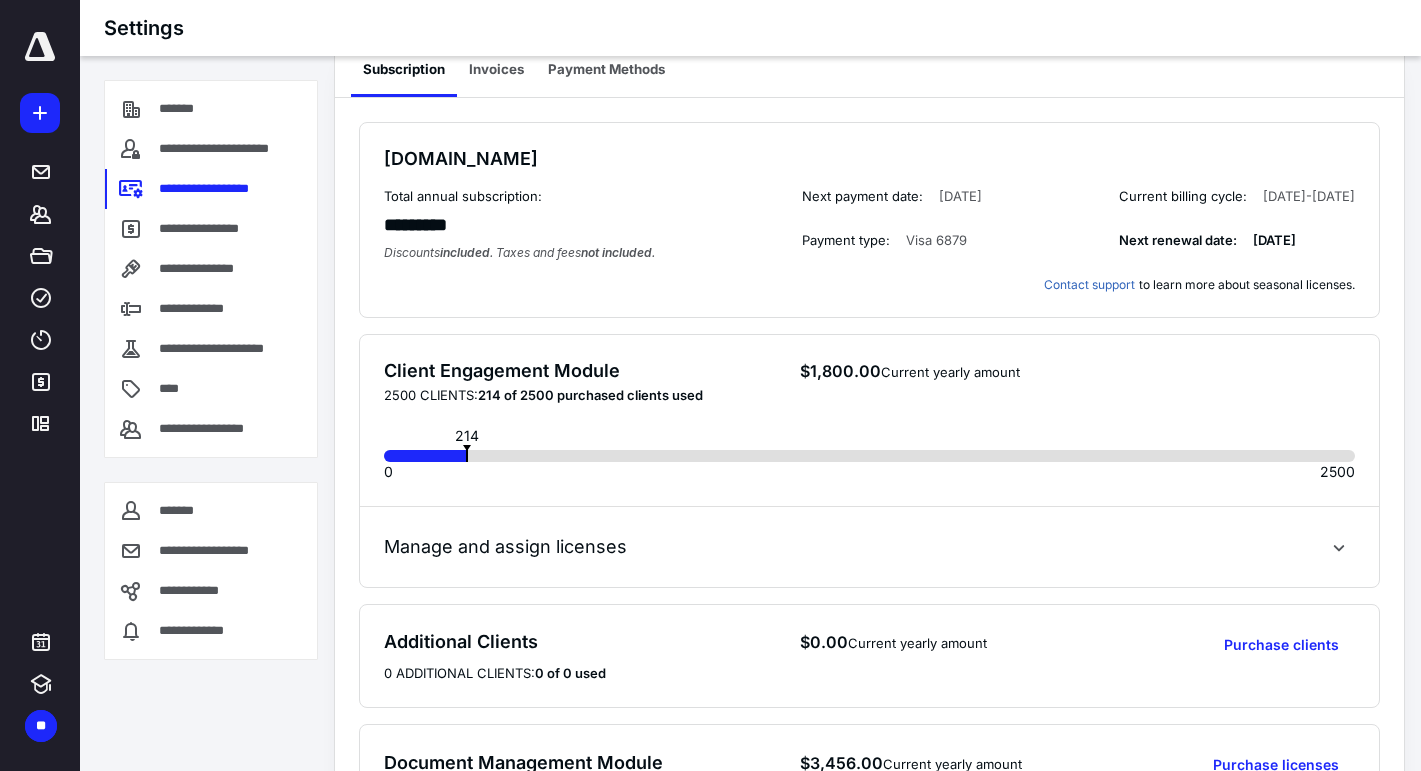 scroll, scrollTop: 0, scrollLeft: 0, axis: both 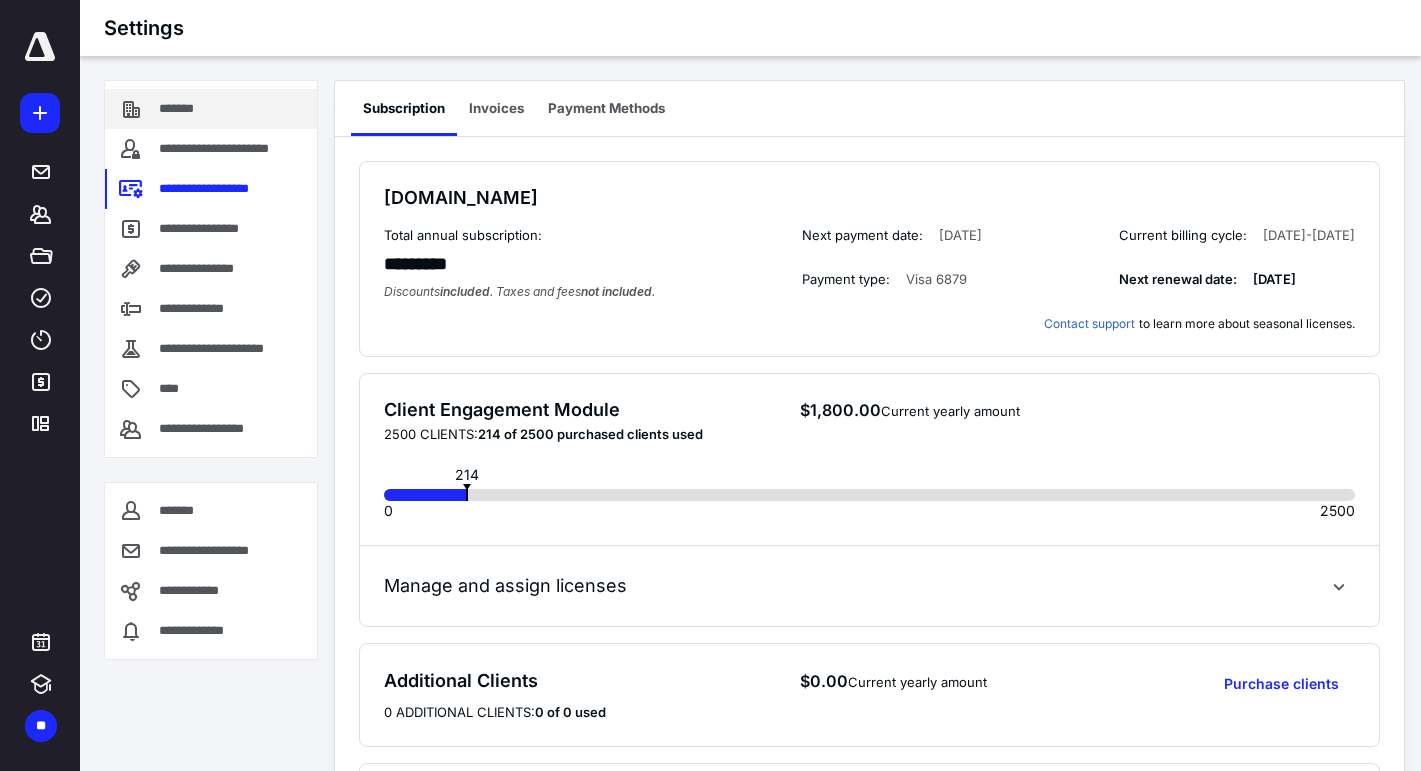 click on "*******" at bounding box center (188, 109) 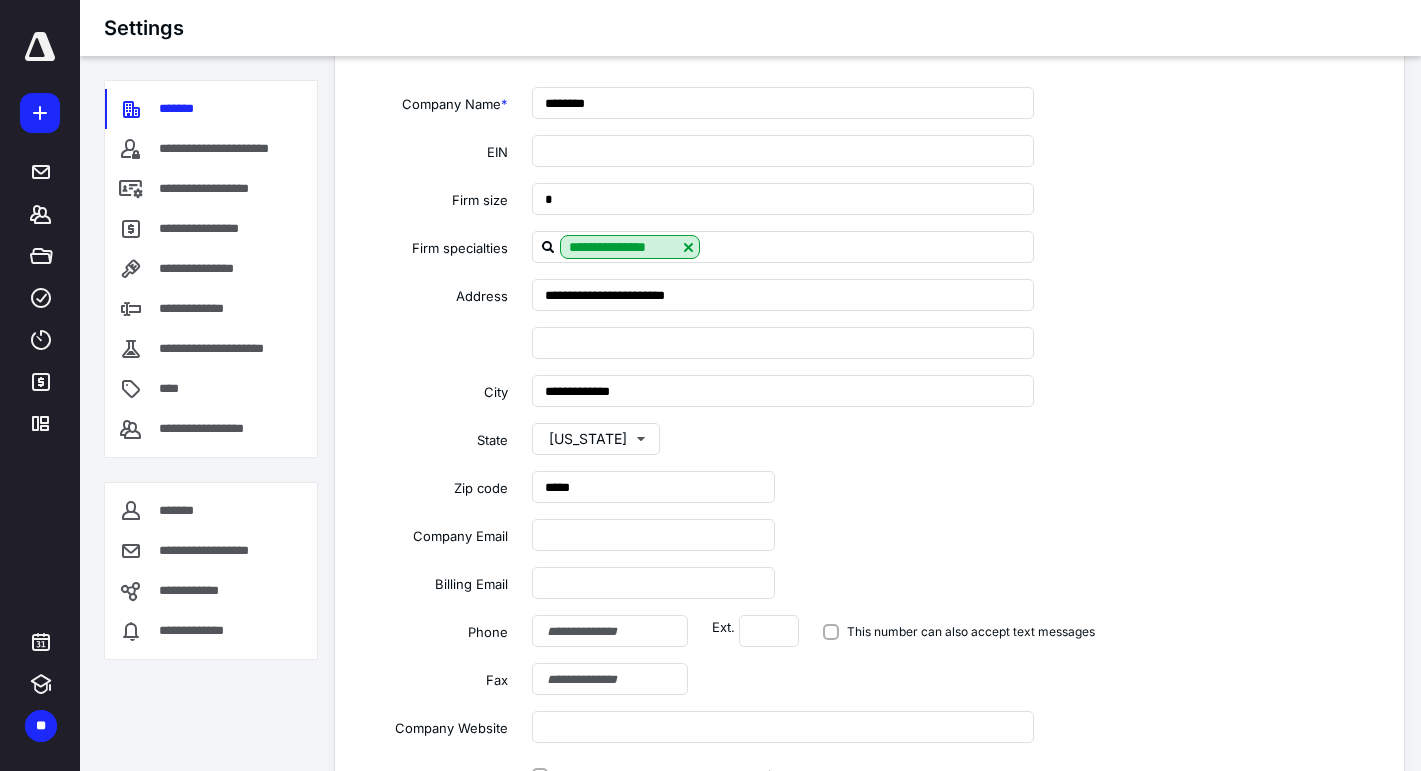 scroll, scrollTop: 0, scrollLeft: 0, axis: both 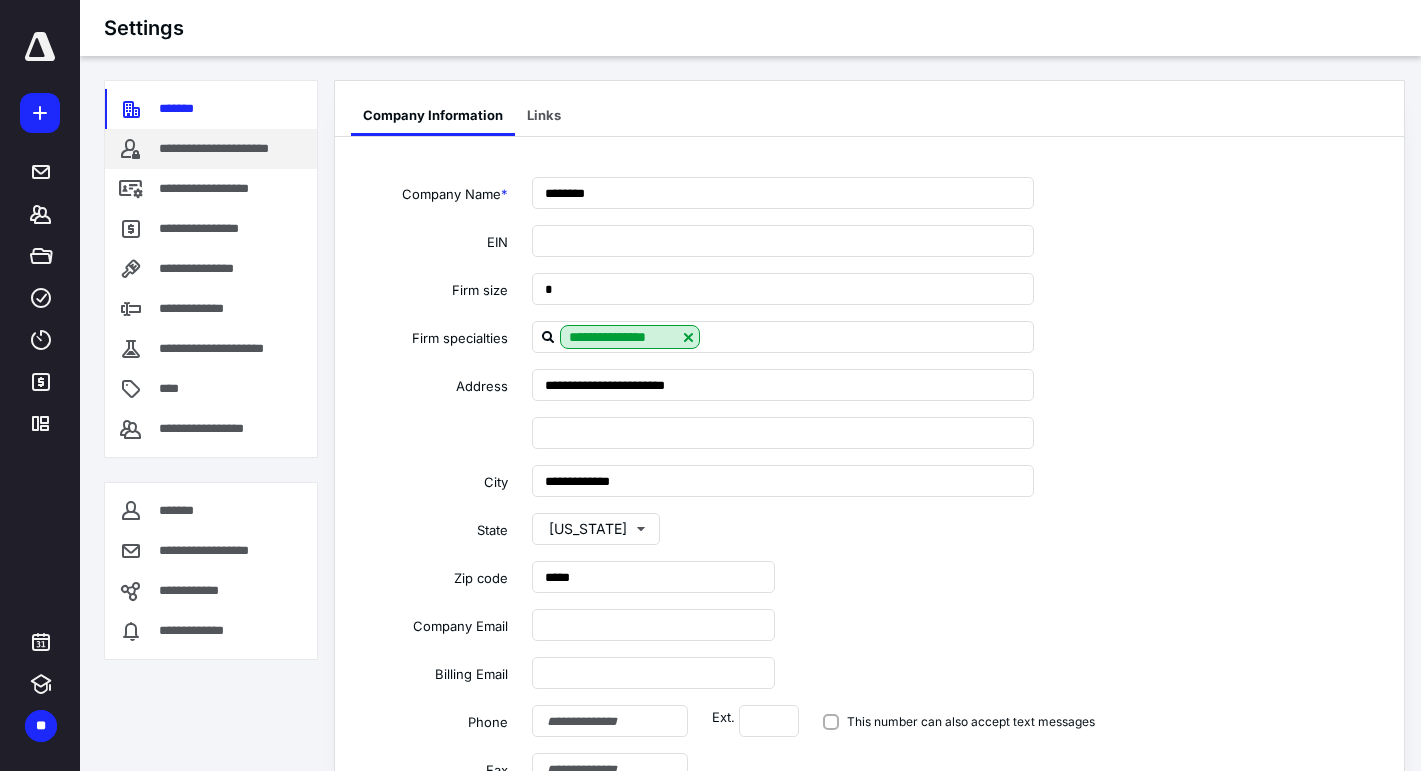 click on "**********" at bounding box center [234, 149] 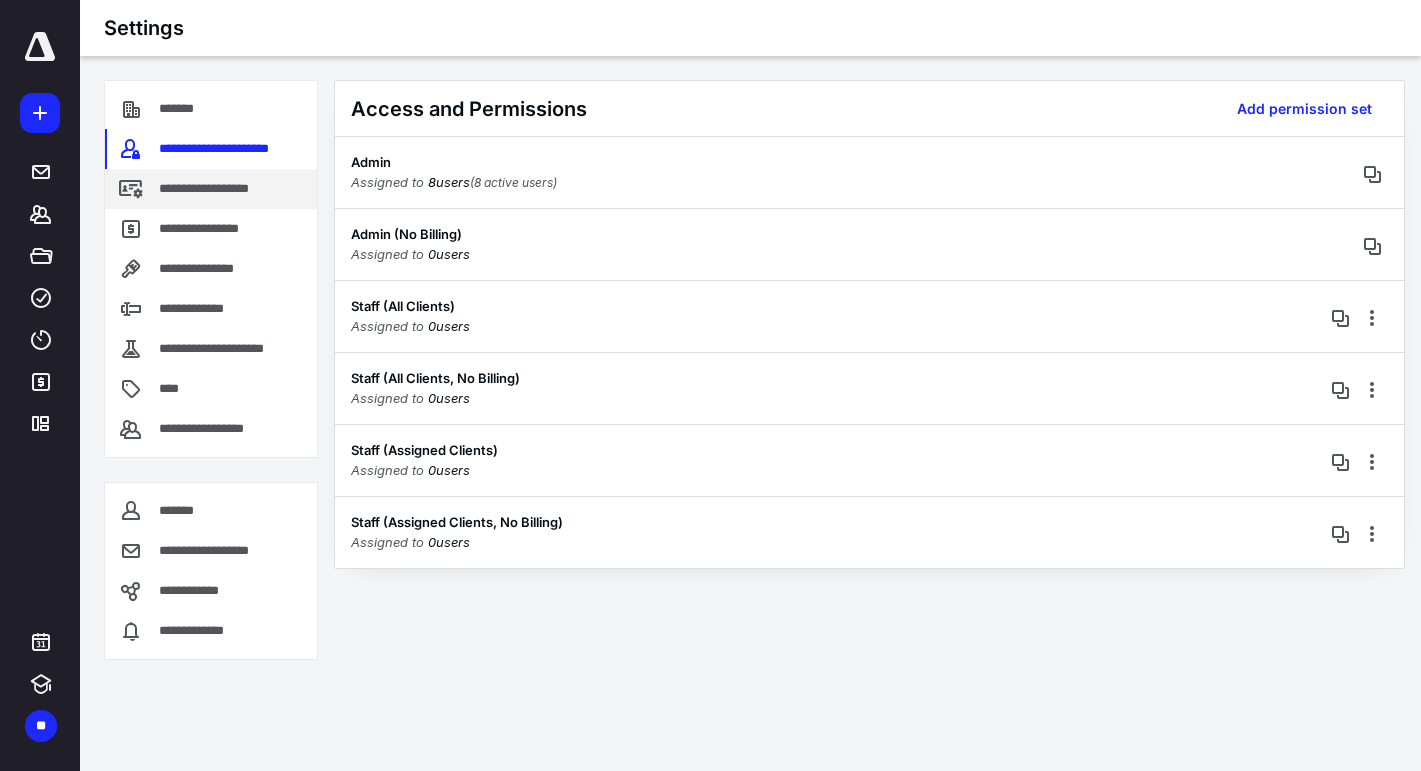 click on "**********" at bounding box center [226, 189] 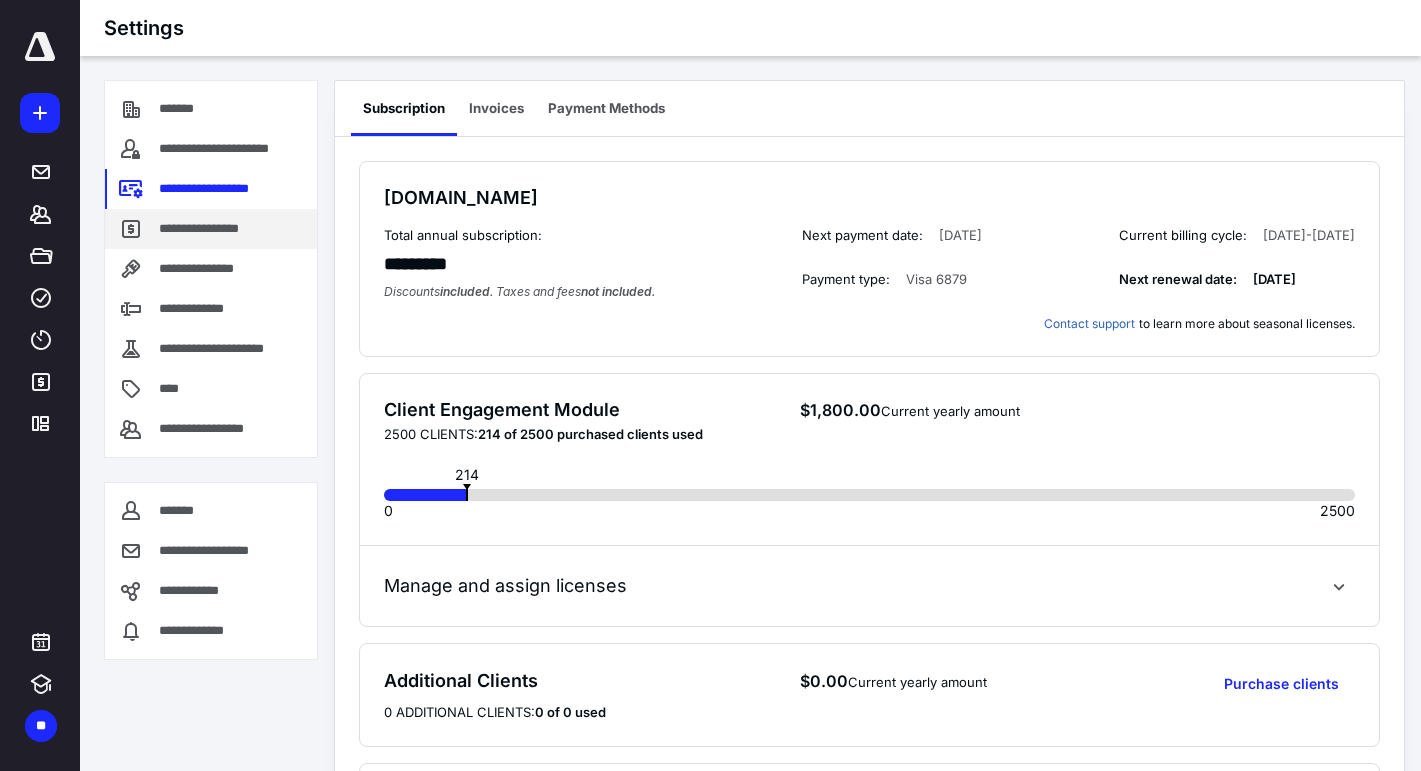 click on "**********" at bounding box center (204, 229) 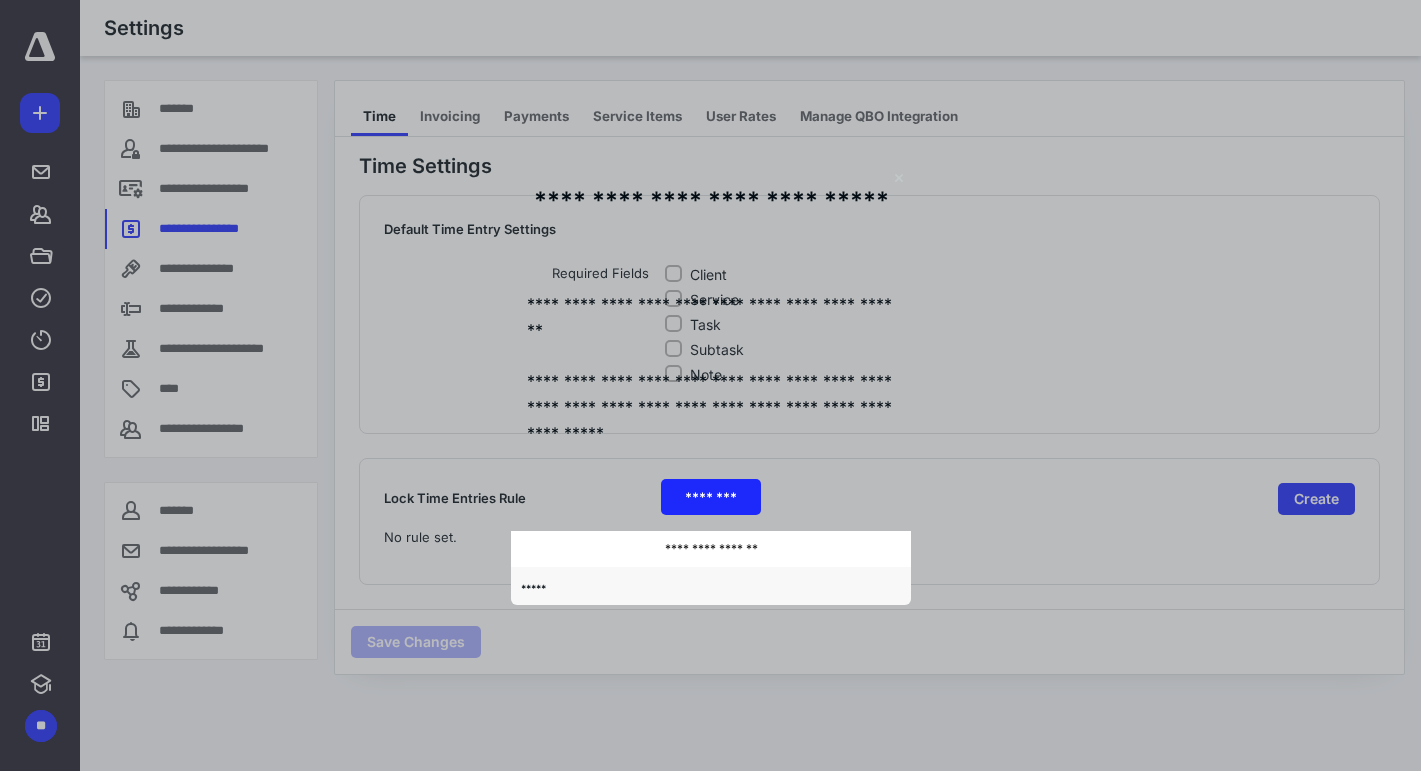 click 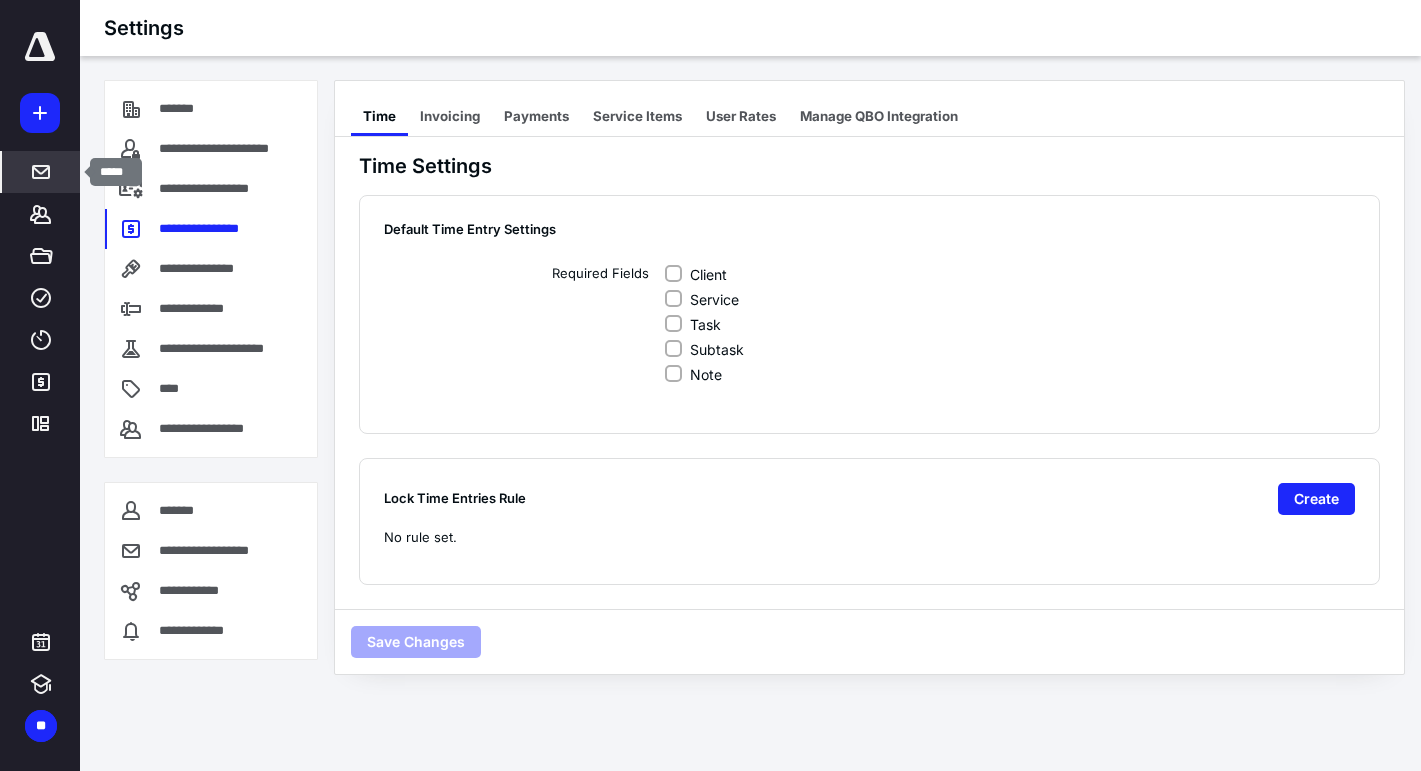 click 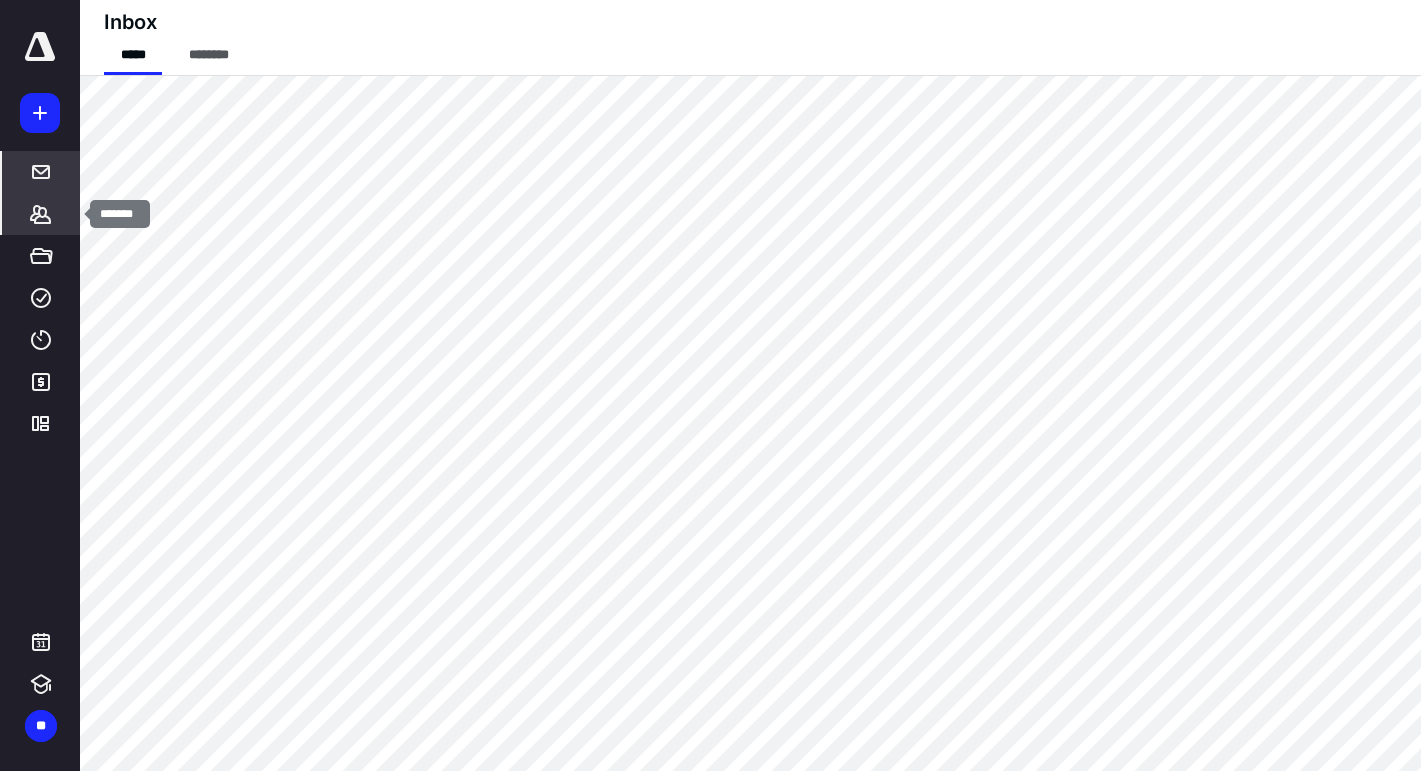 click on "*******" at bounding box center [41, 214] 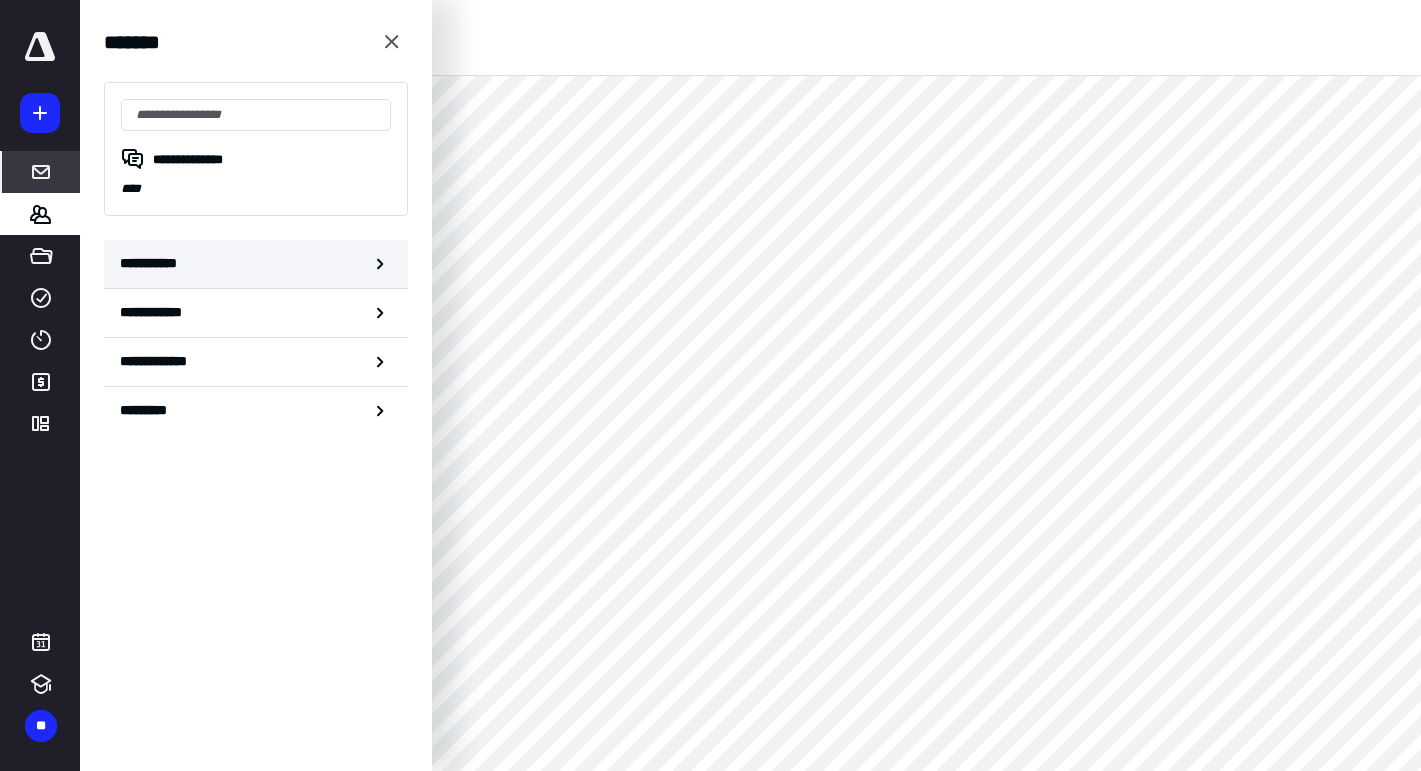 click on "**********" at bounding box center [256, 264] 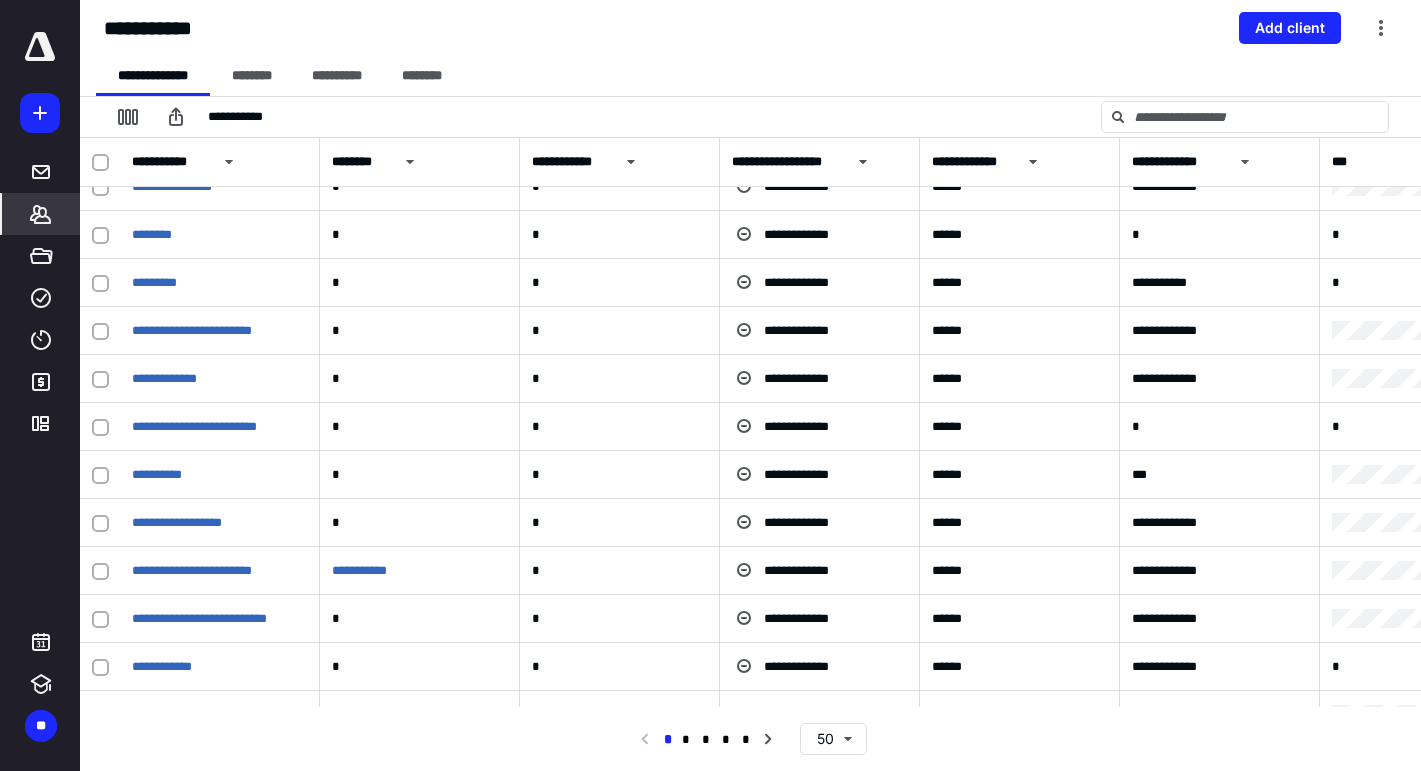 scroll, scrollTop: 0, scrollLeft: 0, axis: both 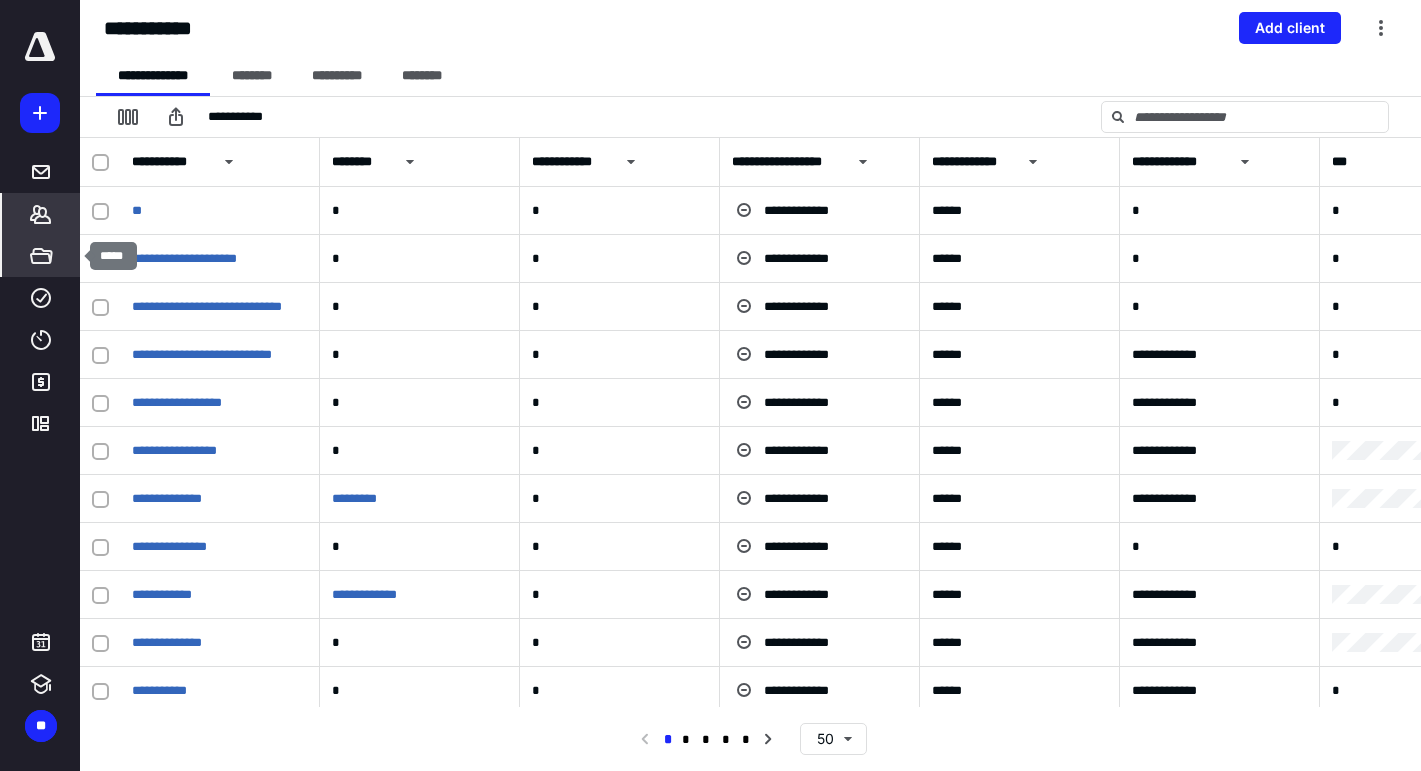 click on "*****" at bounding box center (41, 256) 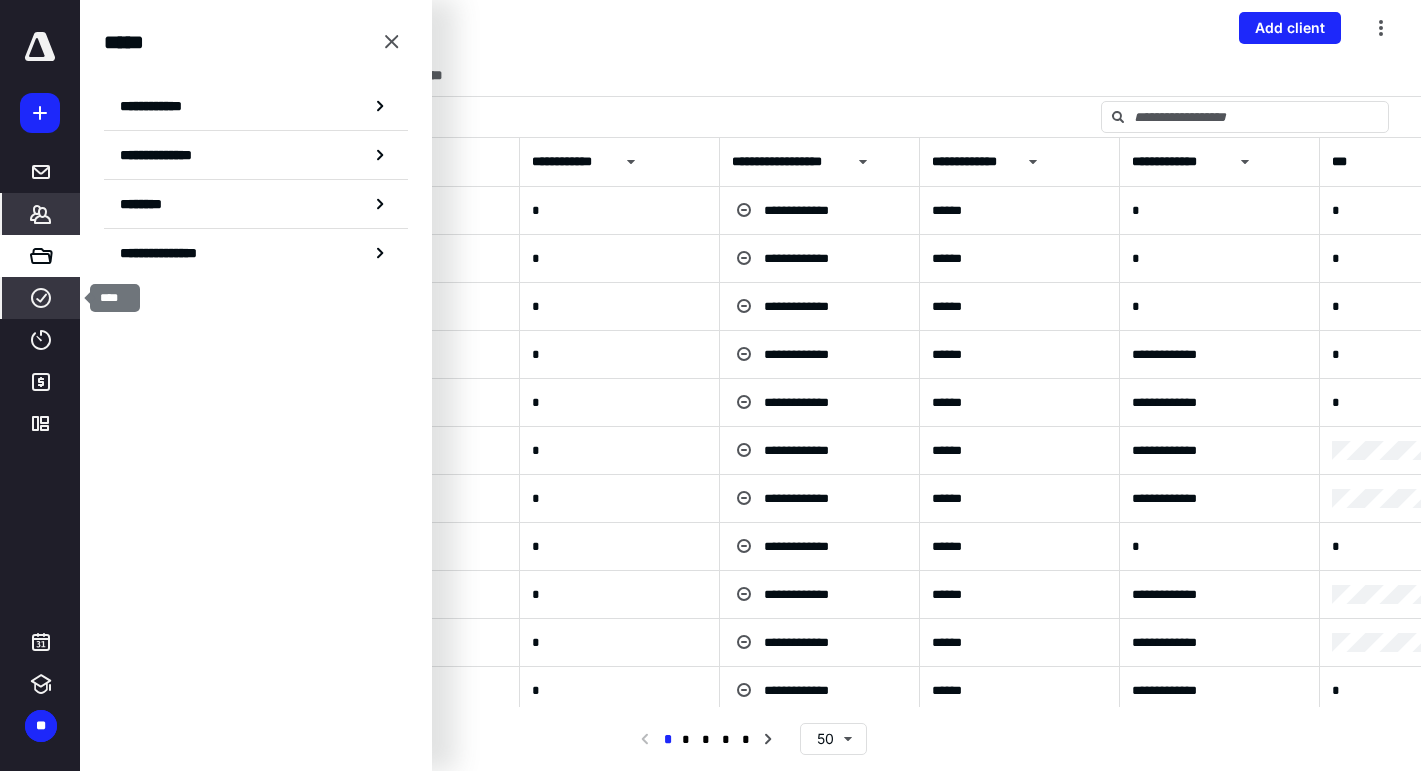 click on "****" at bounding box center (41, 298) 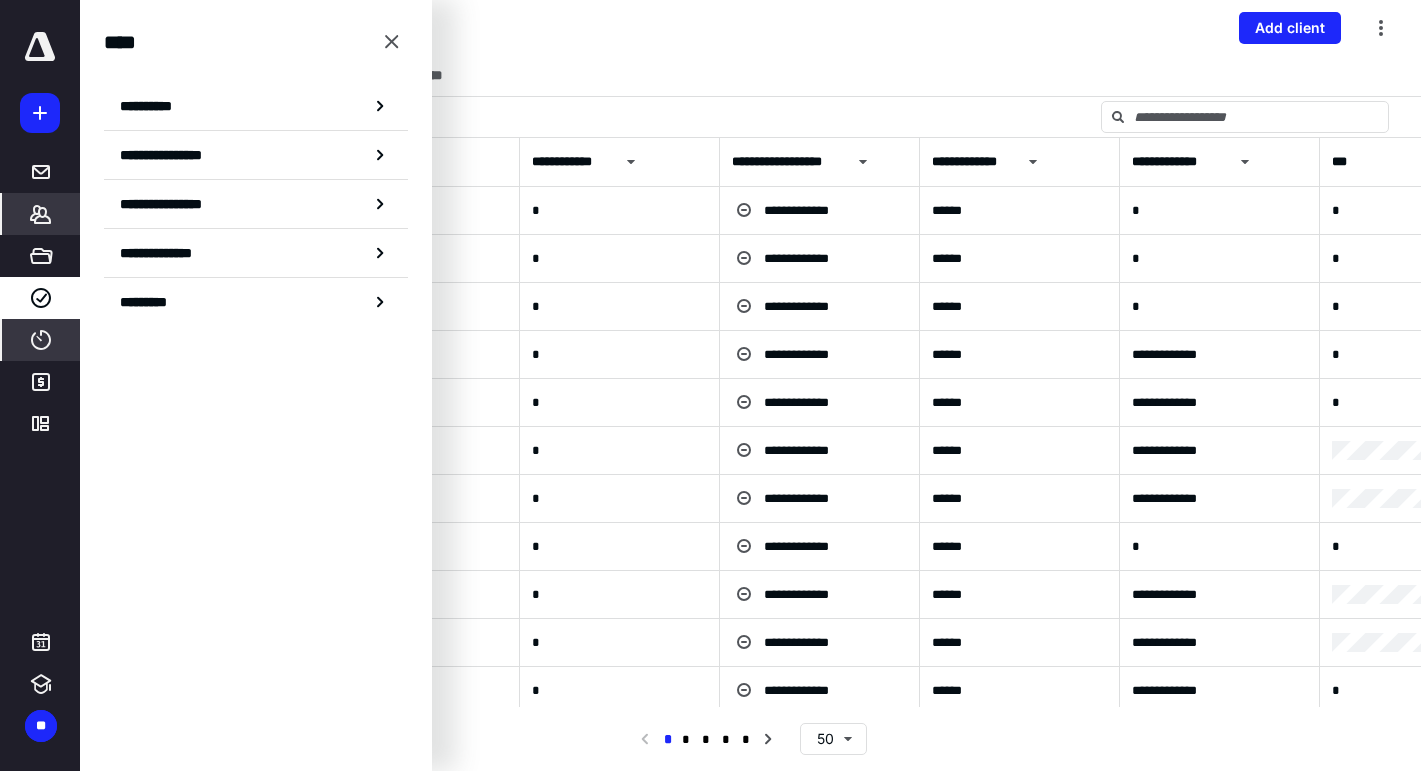 click on "****" at bounding box center [41, 340] 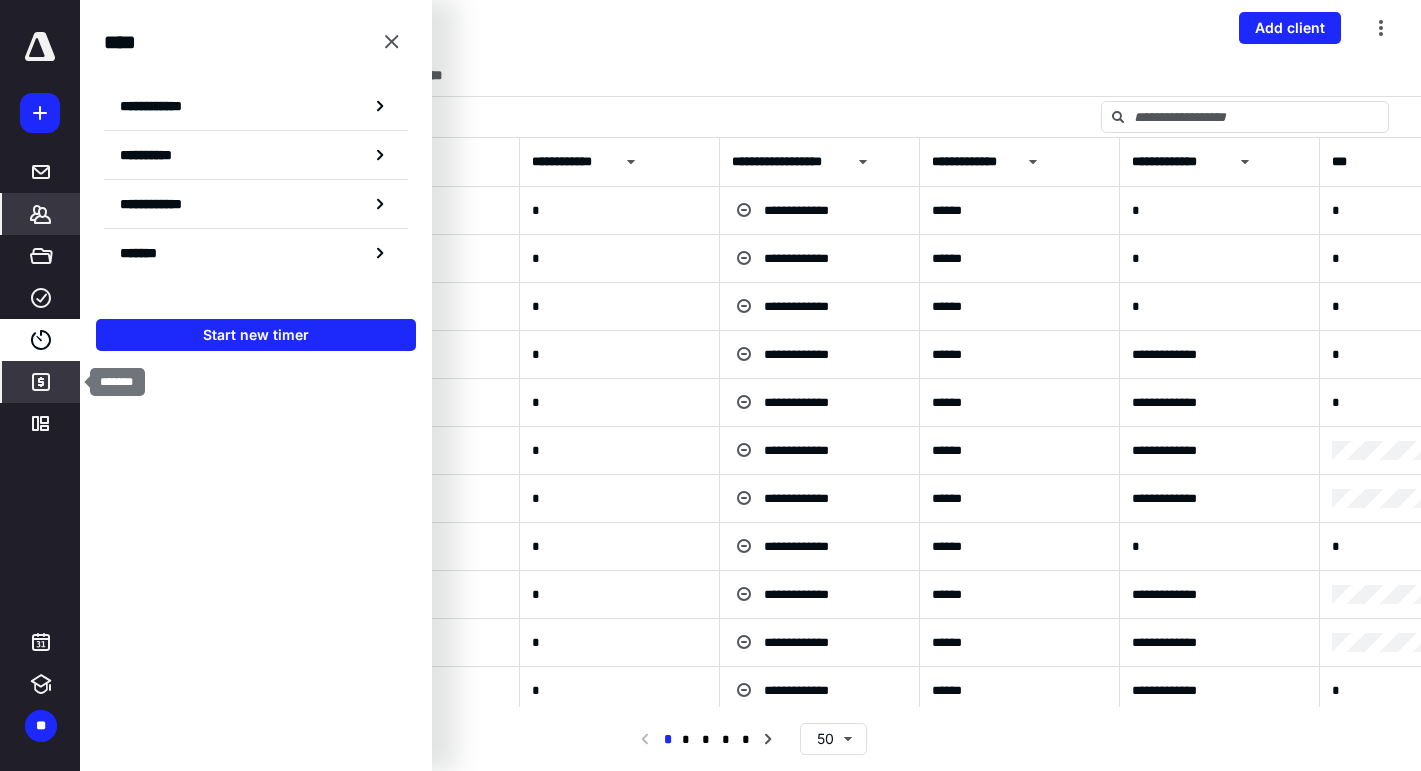 click on "*******" at bounding box center [41, 382] 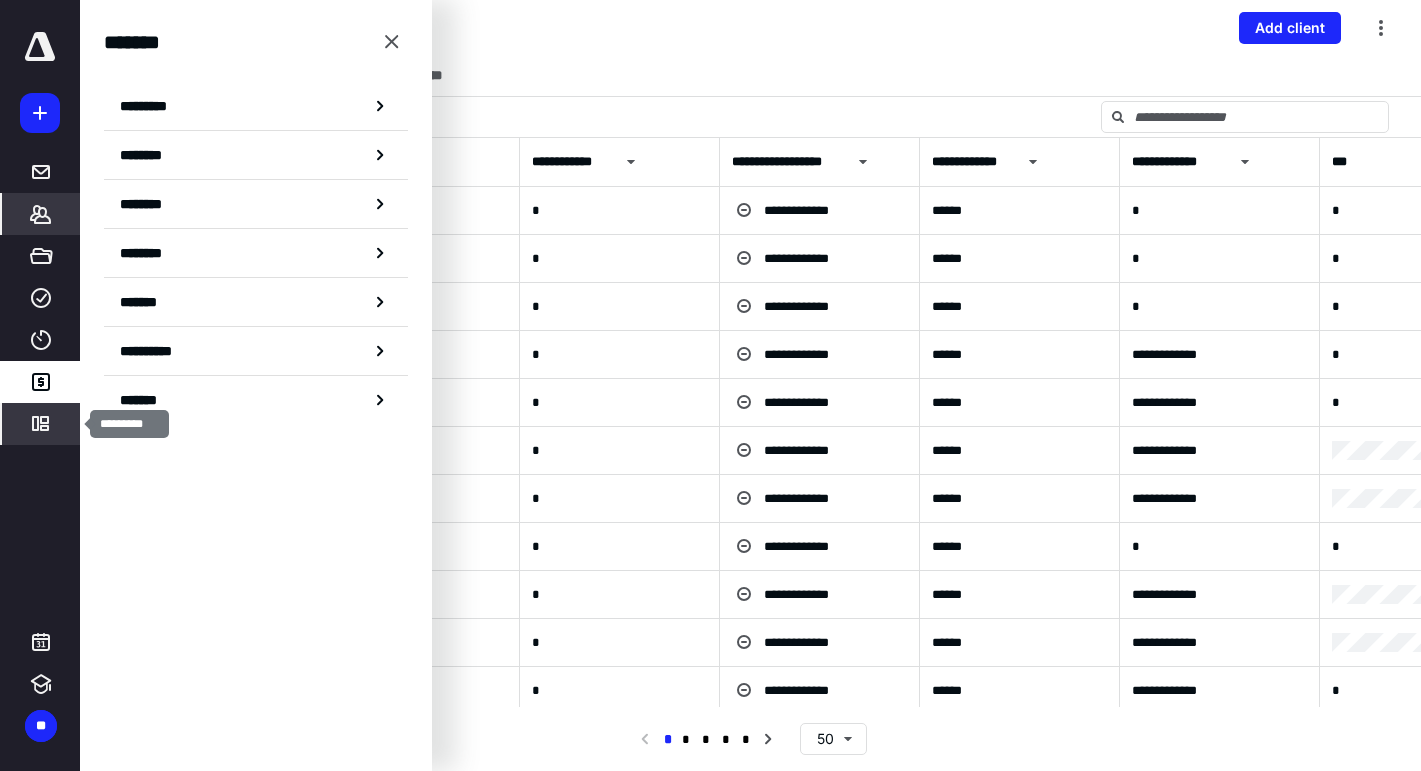 click on "*********" at bounding box center [41, 424] 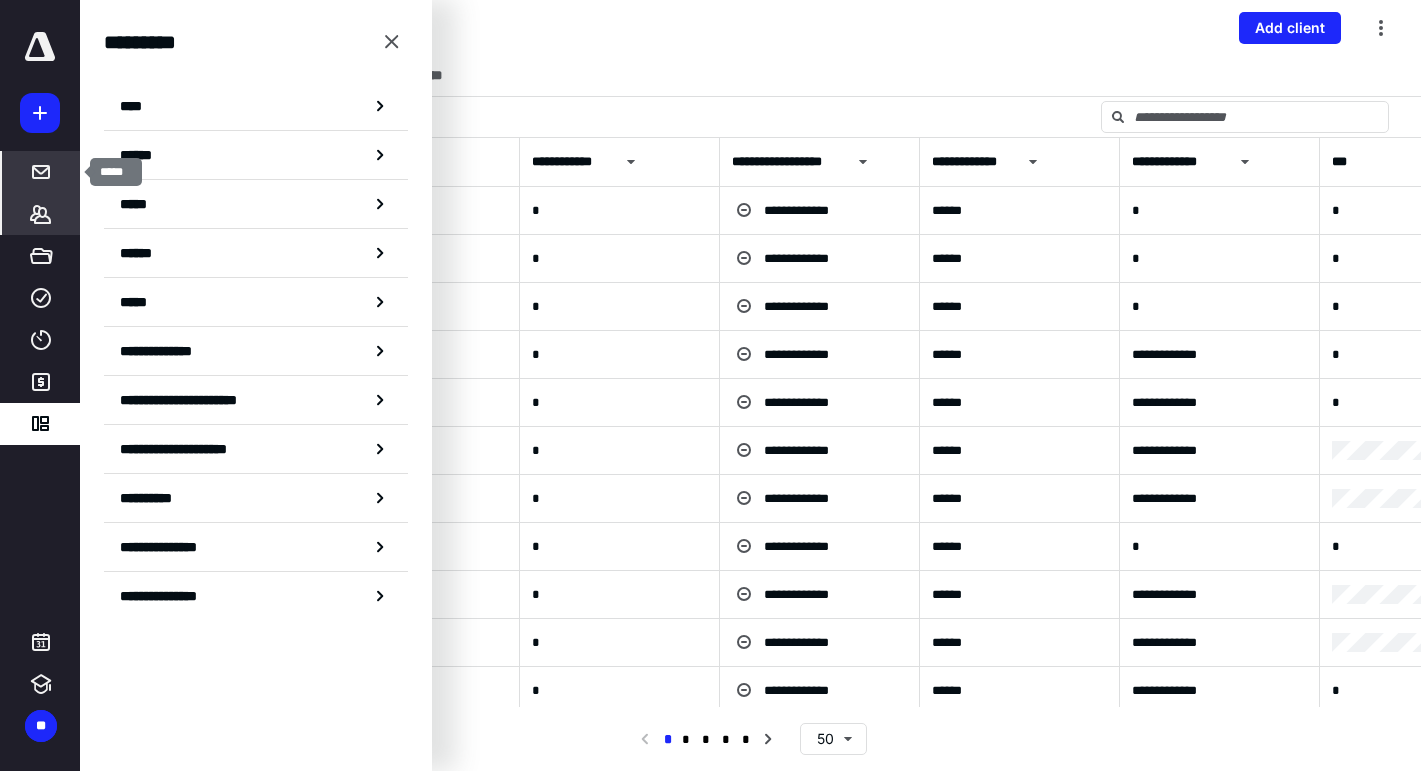 click 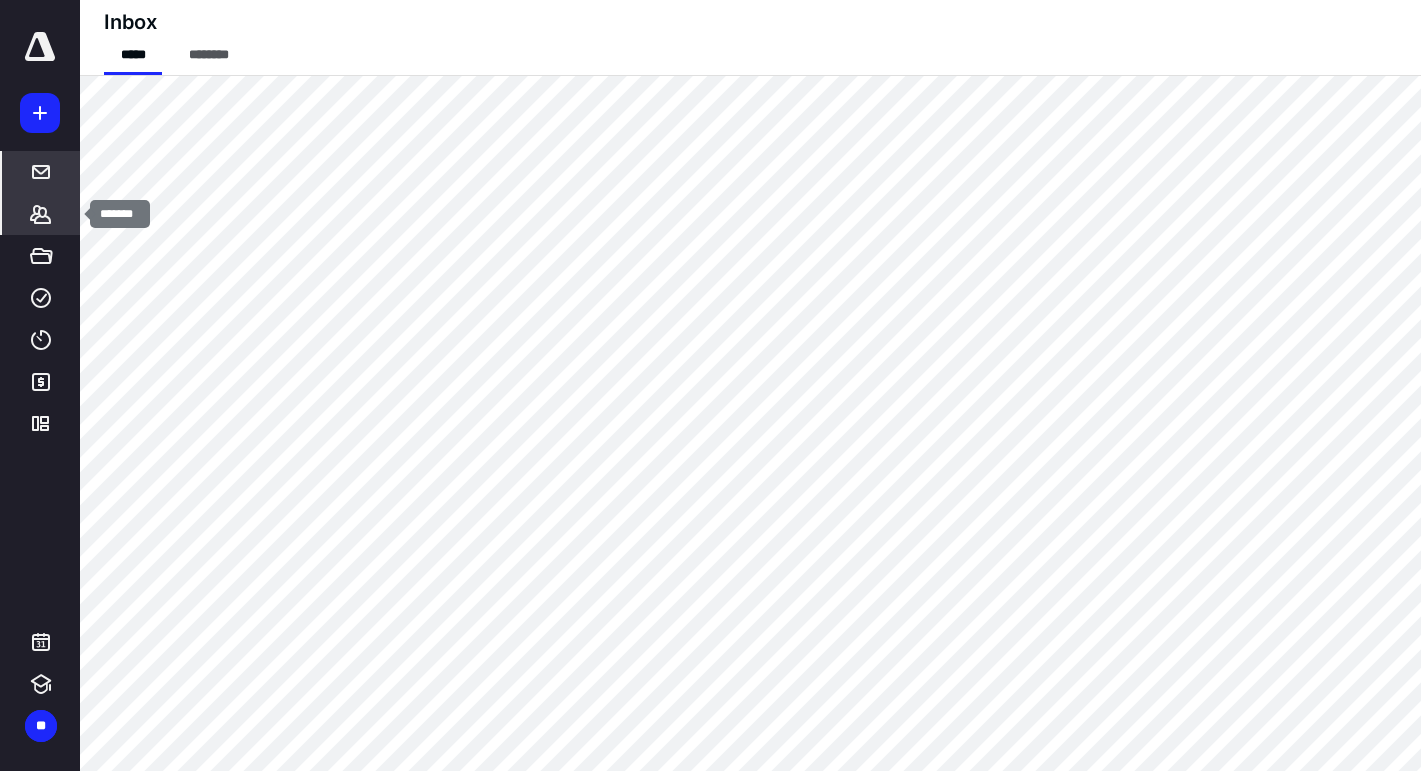 click 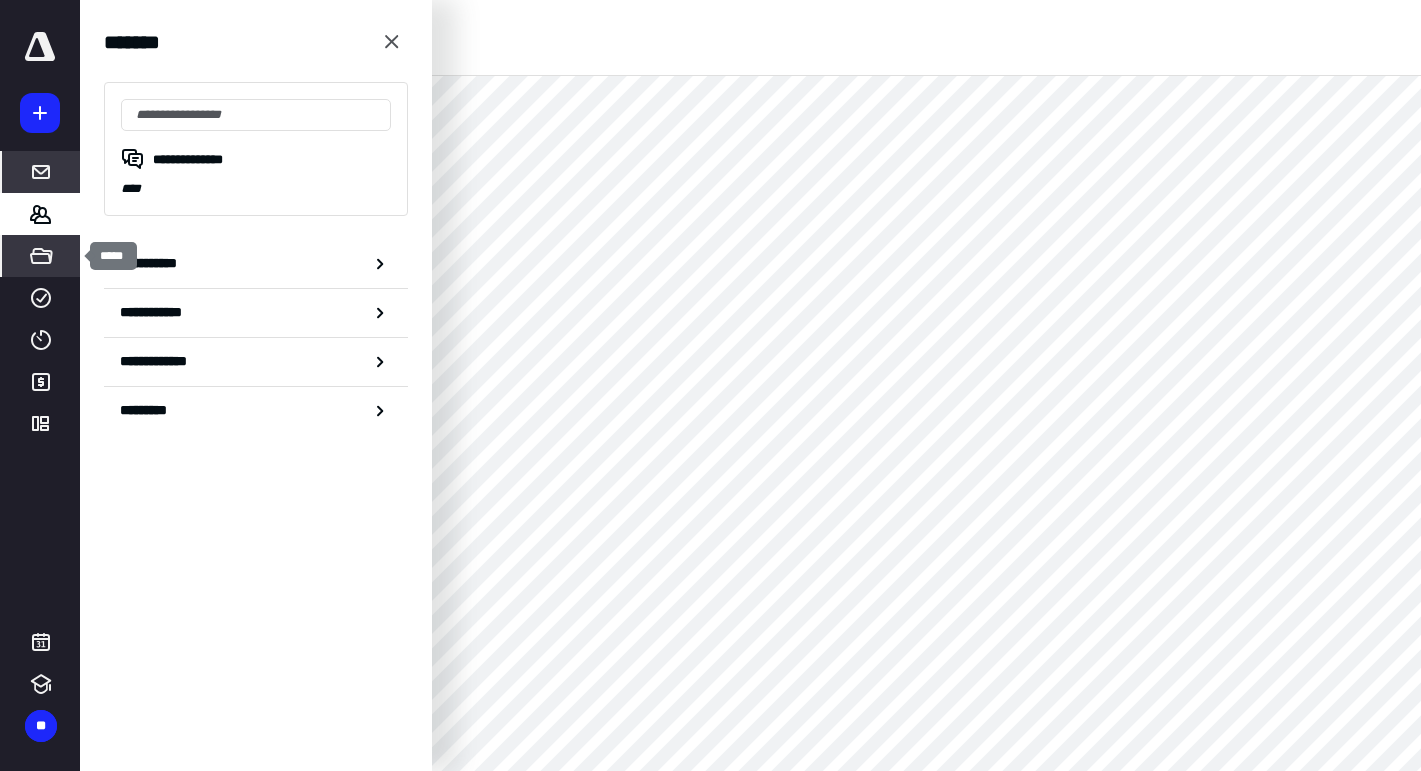 click 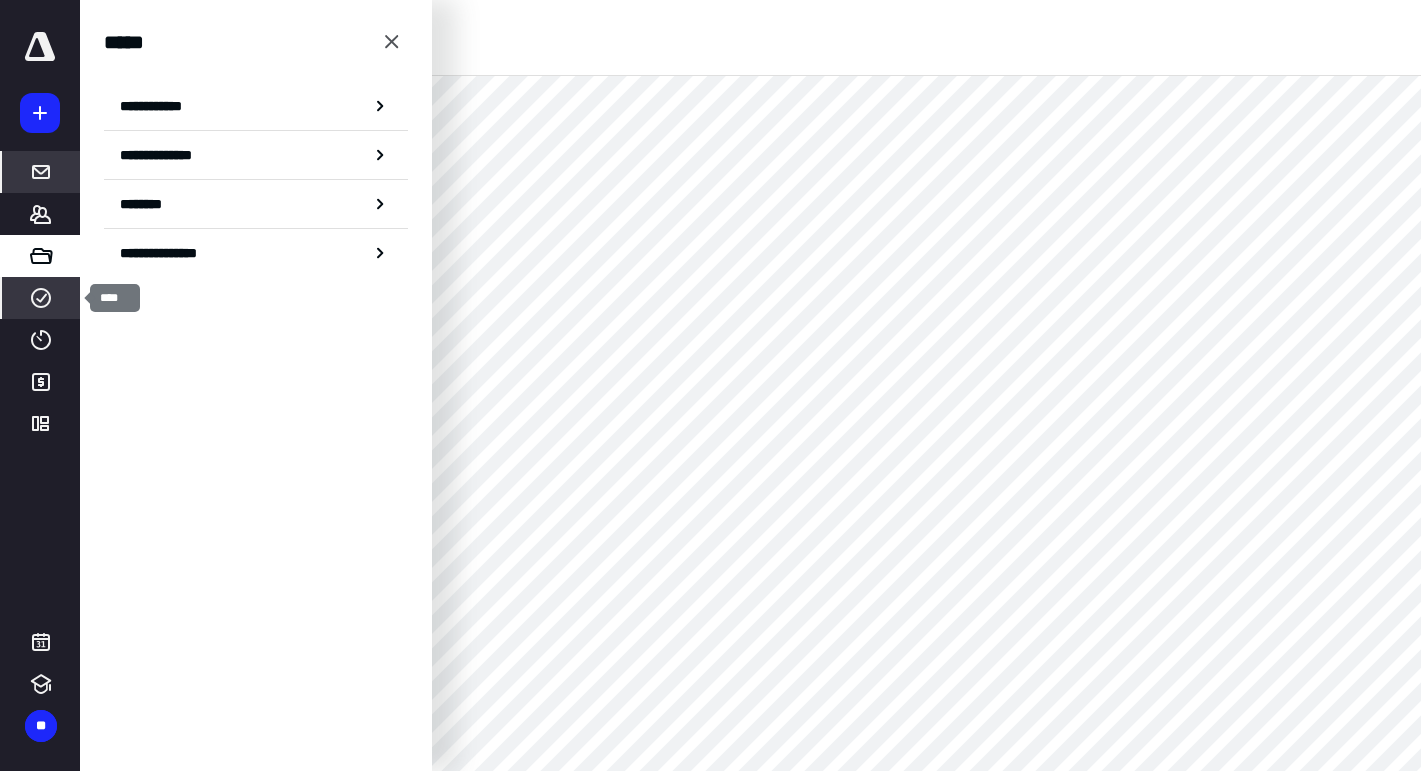 click 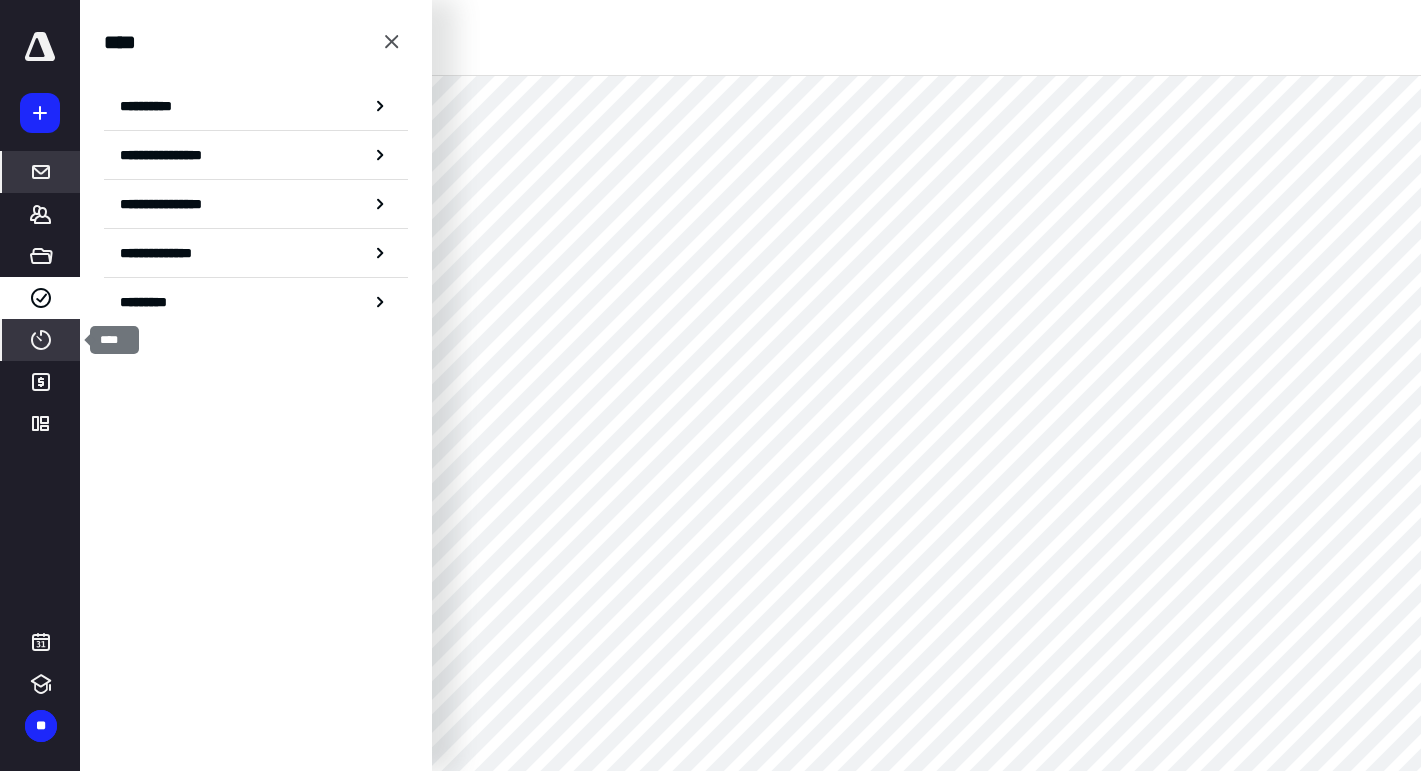 click 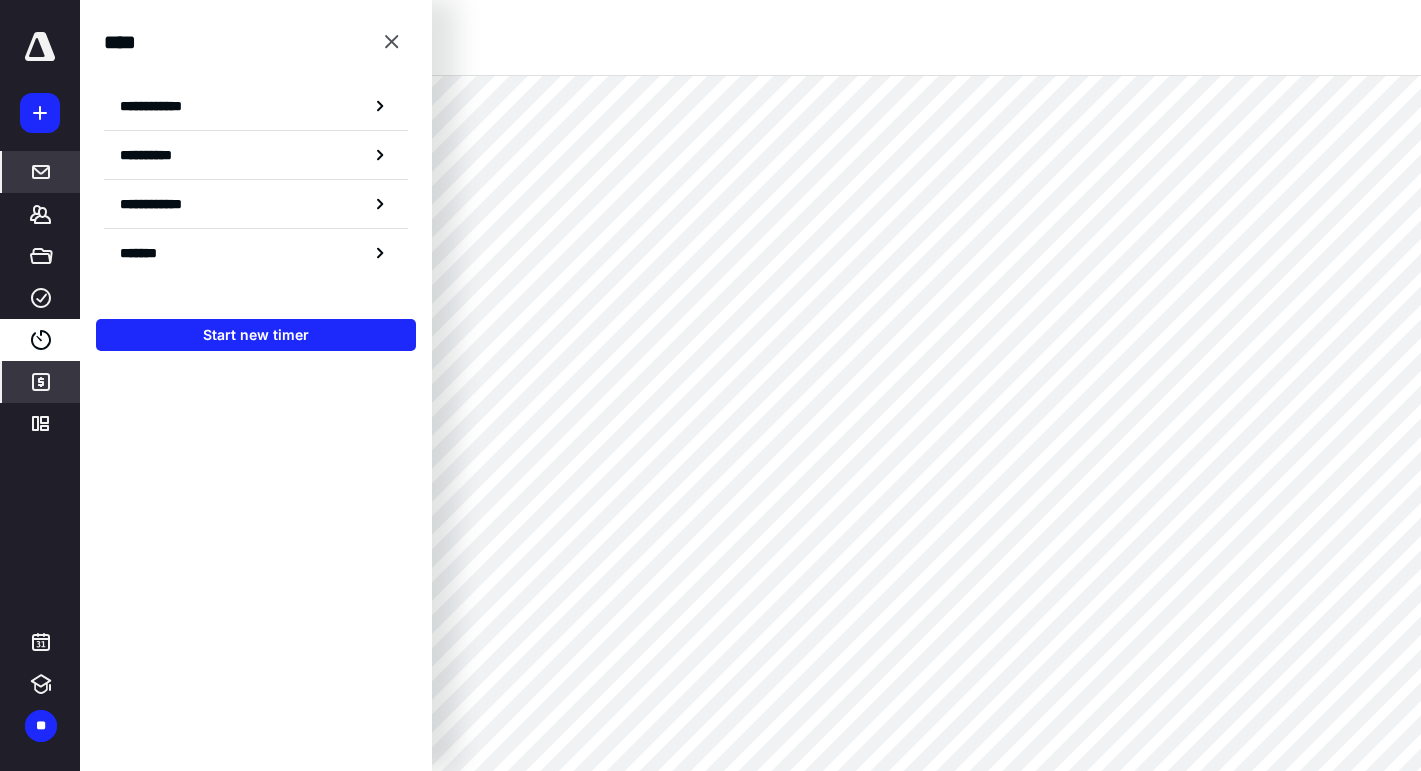 click 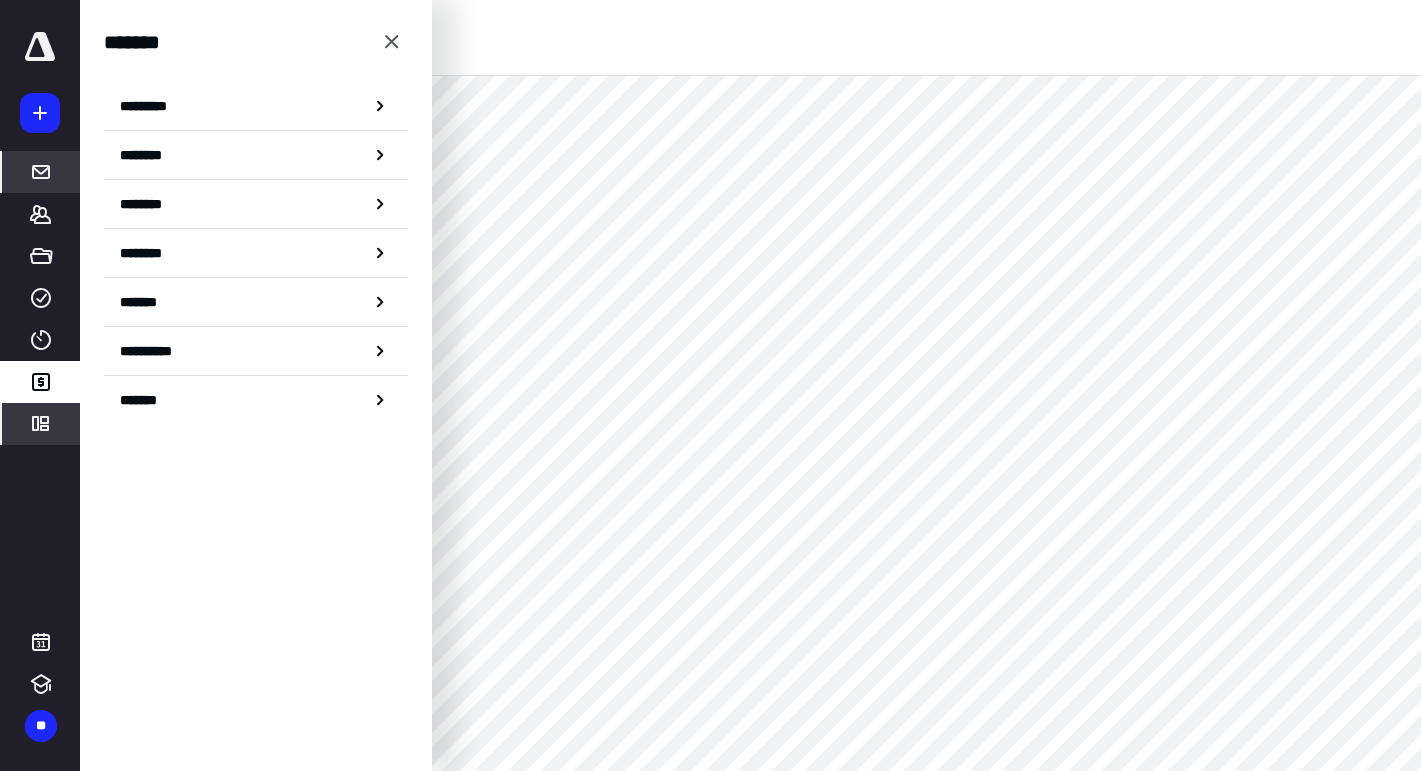 click 